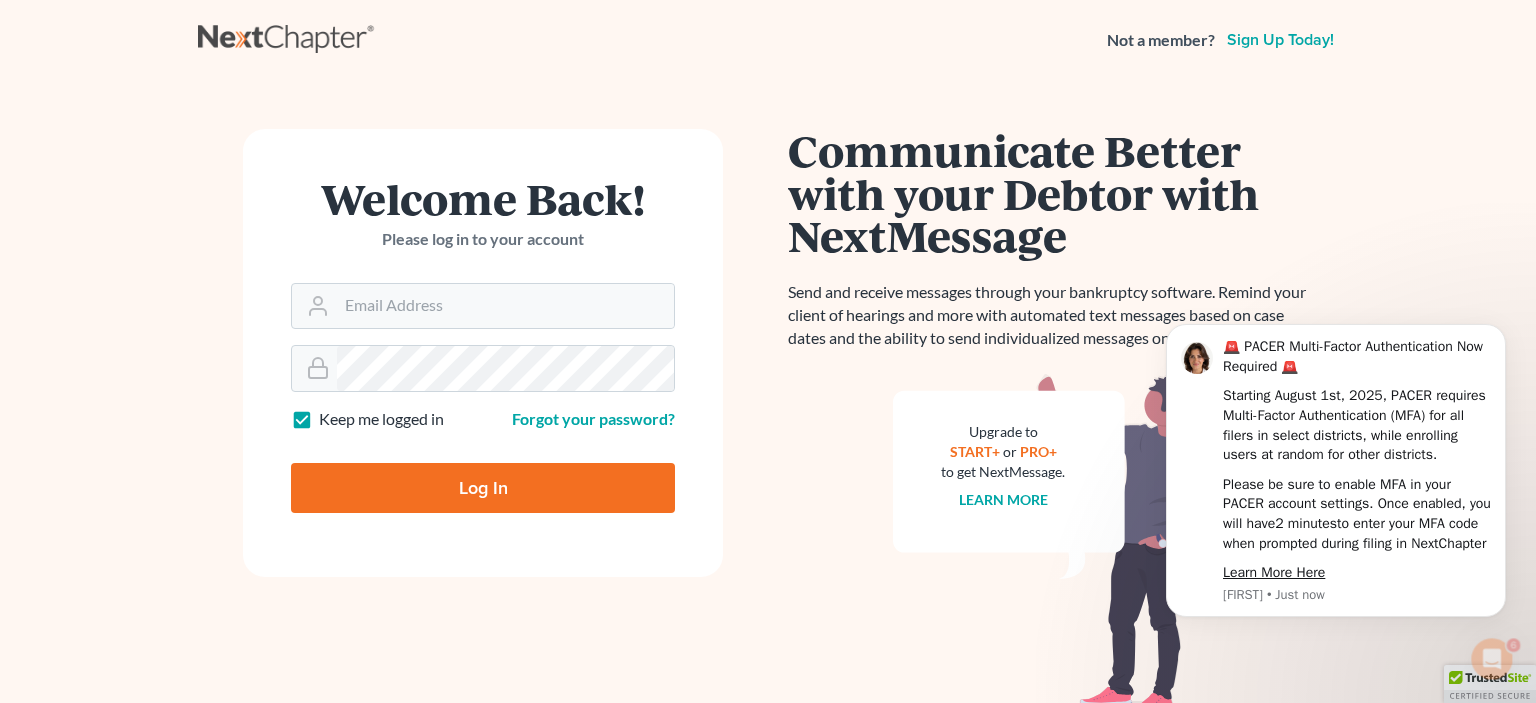 scroll, scrollTop: 0, scrollLeft: 0, axis: both 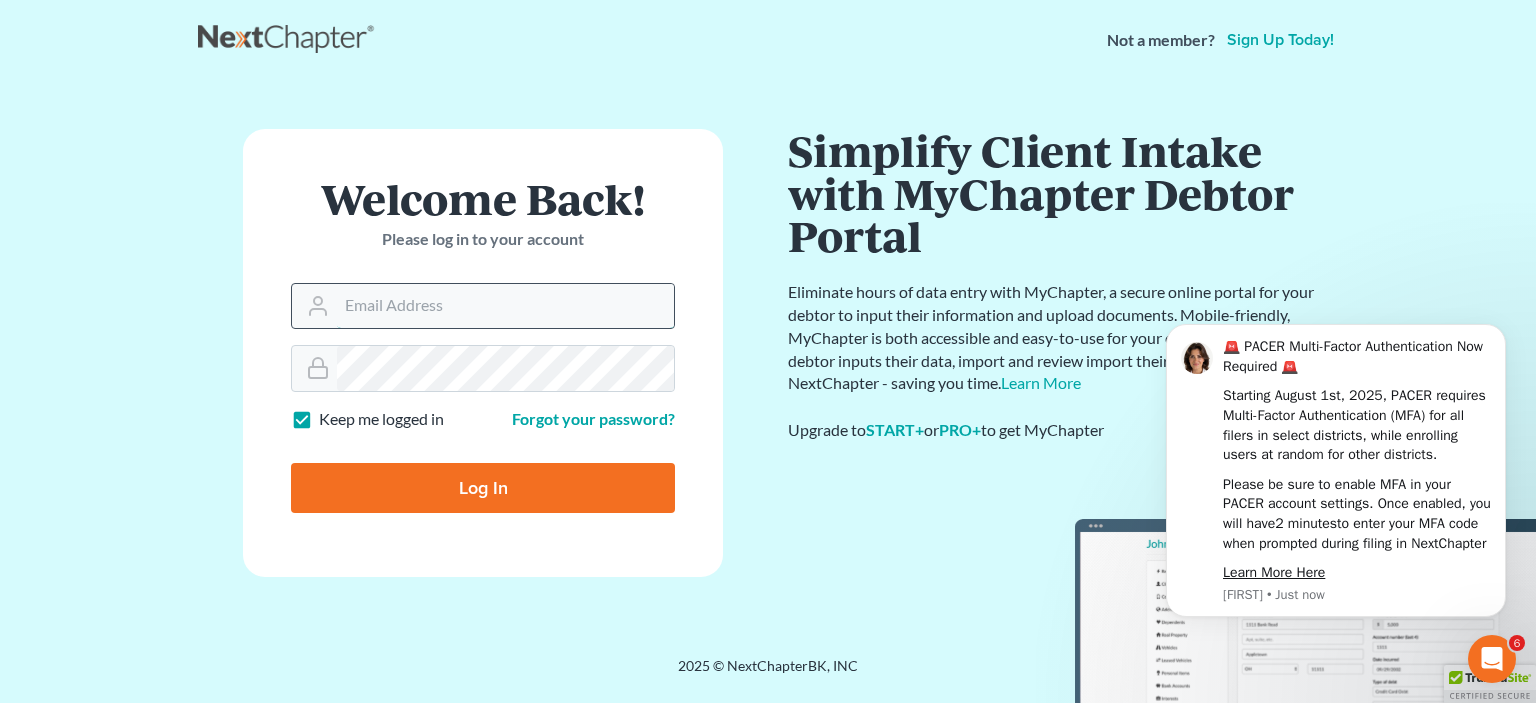 click on "Email Address" at bounding box center [505, 306] 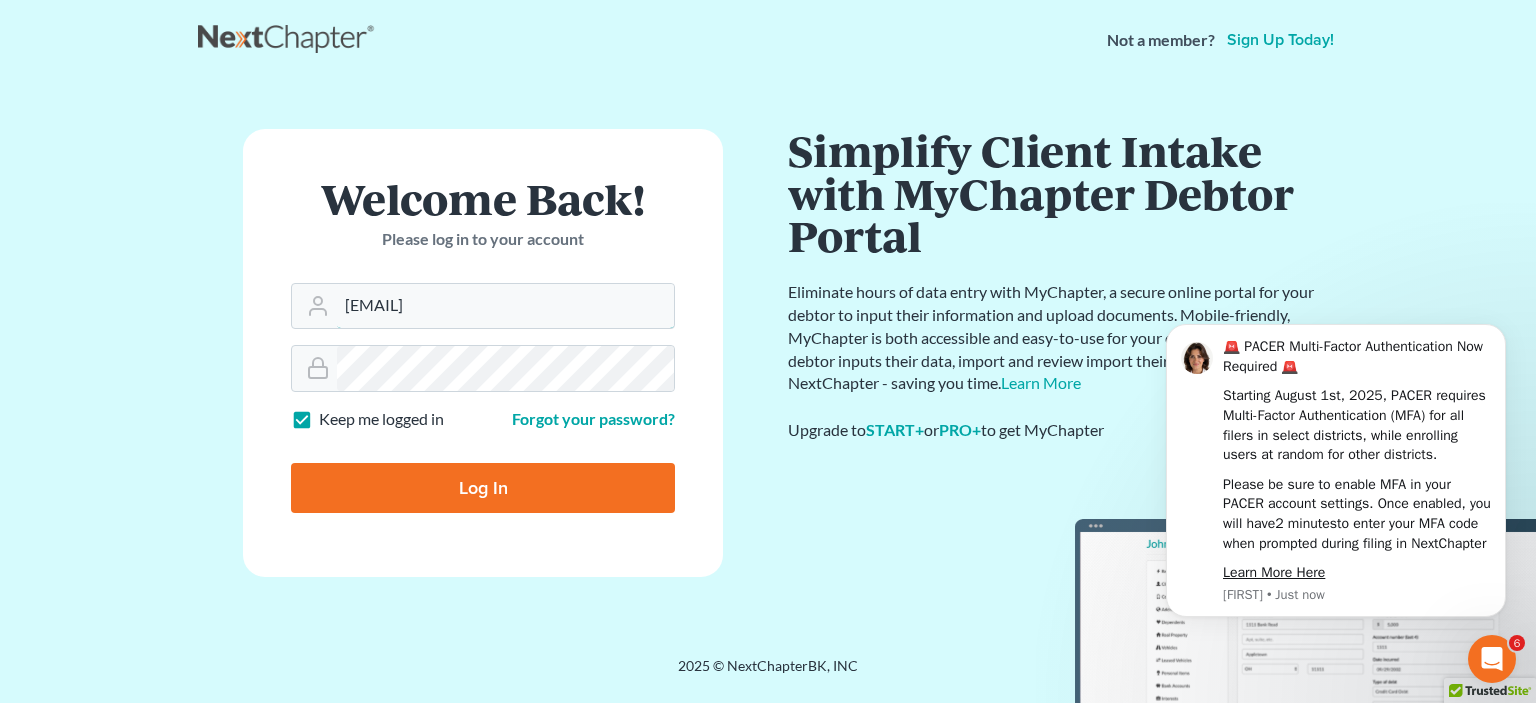 type on "[EMAIL]" 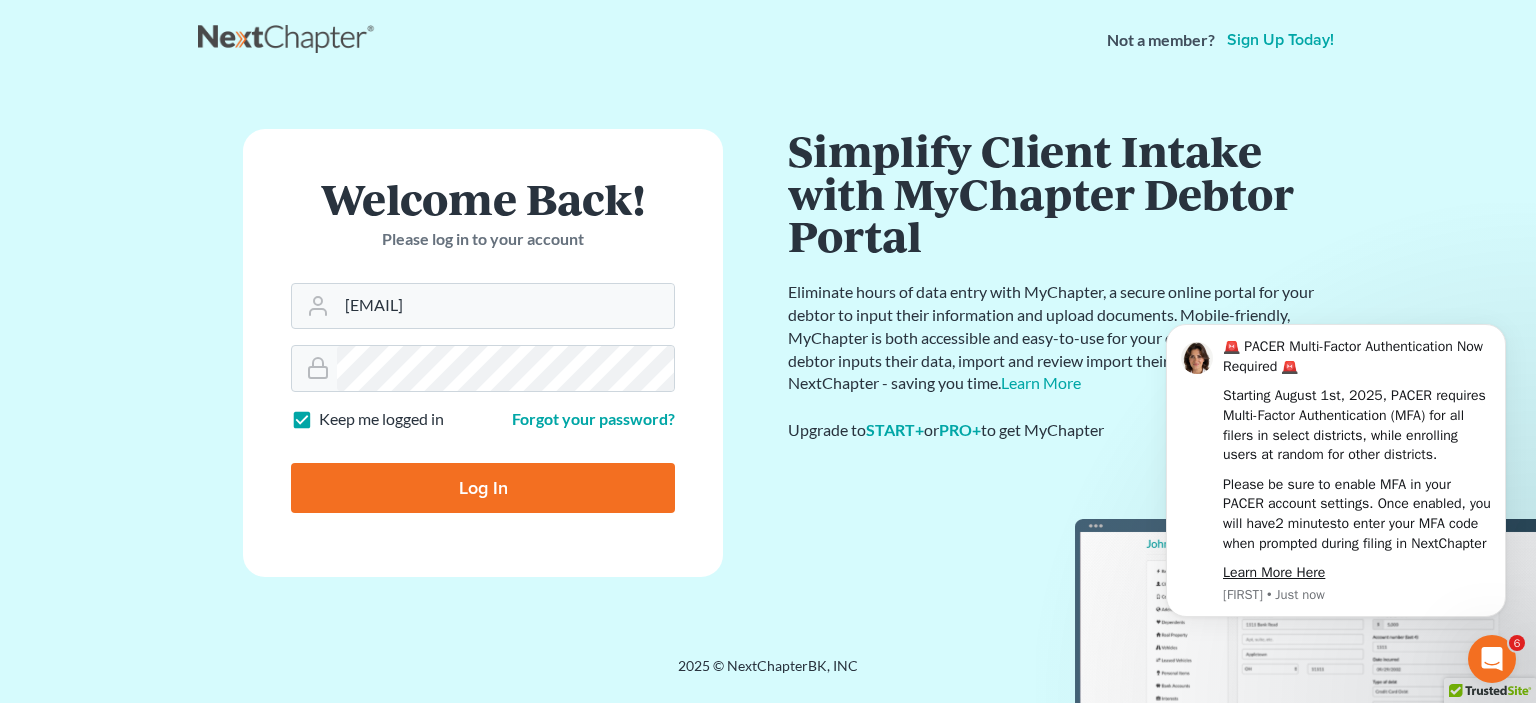 click on "Log In" at bounding box center [483, 488] 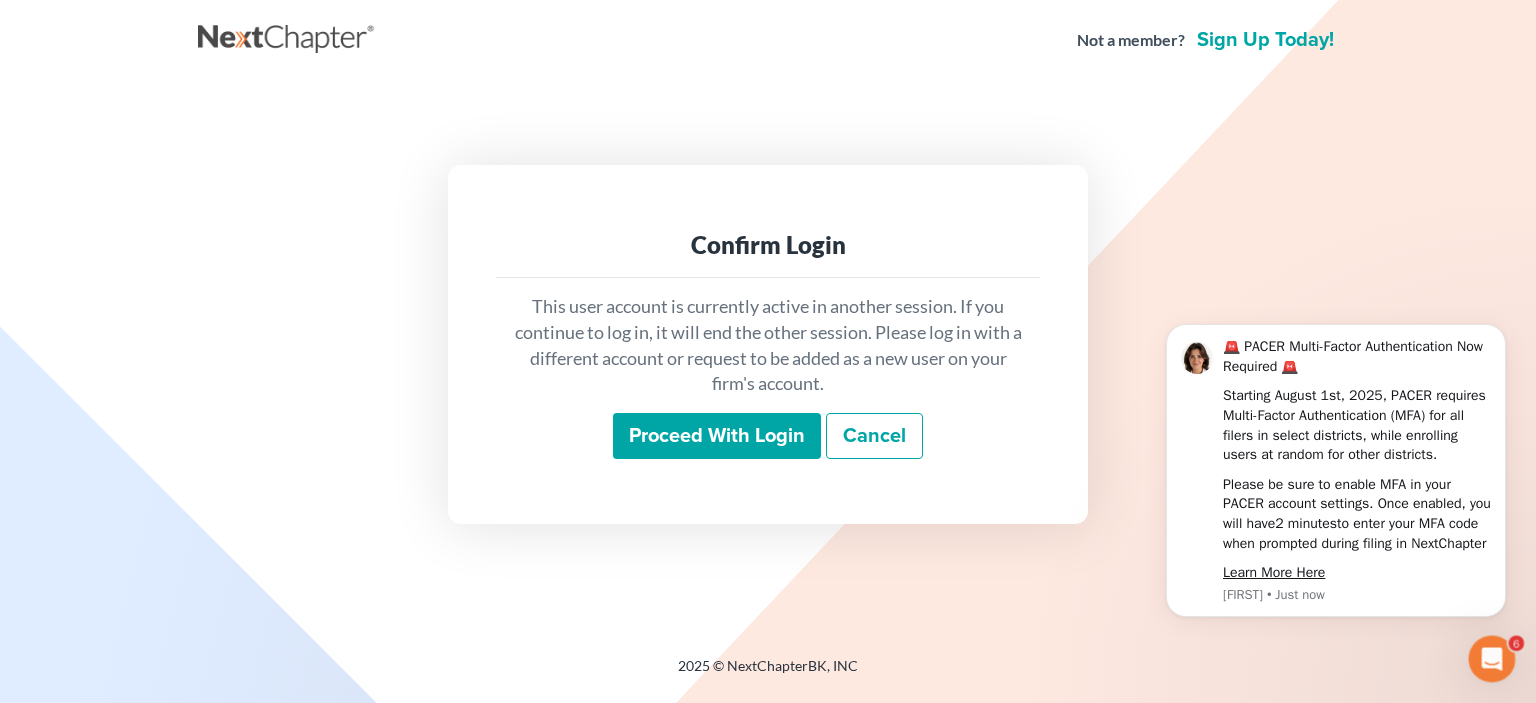scroll, scrollTop: 0, scrollLeft: 0, axis: both 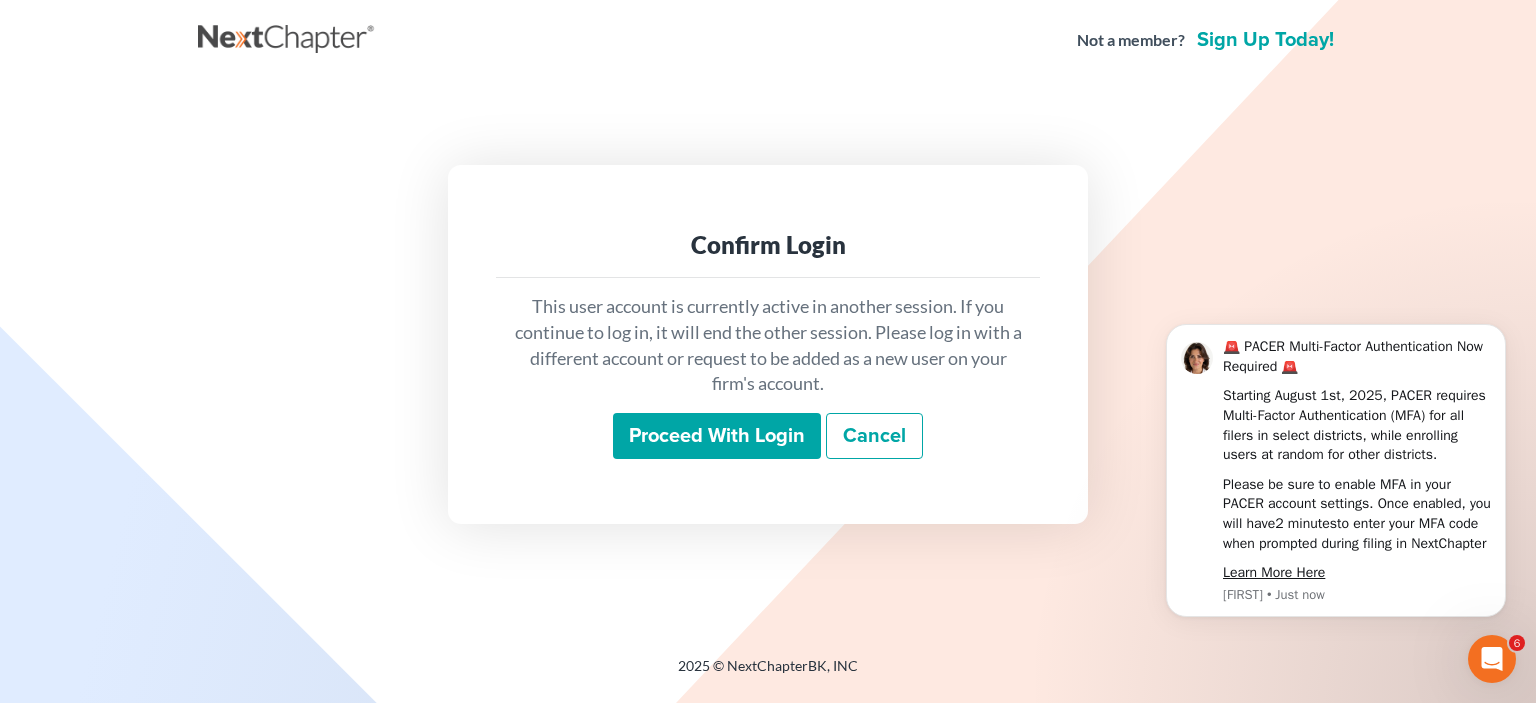 click on "Proceed with login" at bounding box center (717, 436) 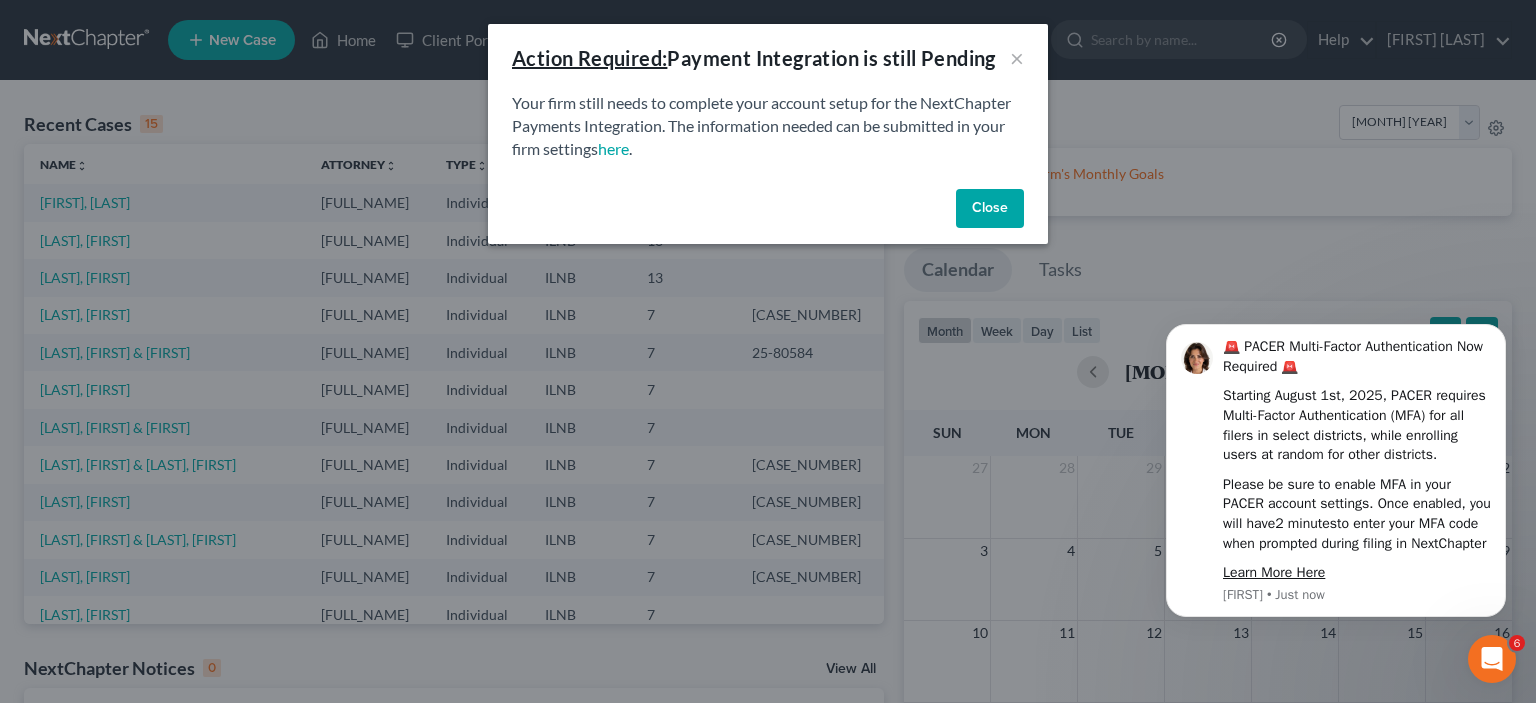 scroll, scrollTop: 0, scrollLeft: 0, axis: both 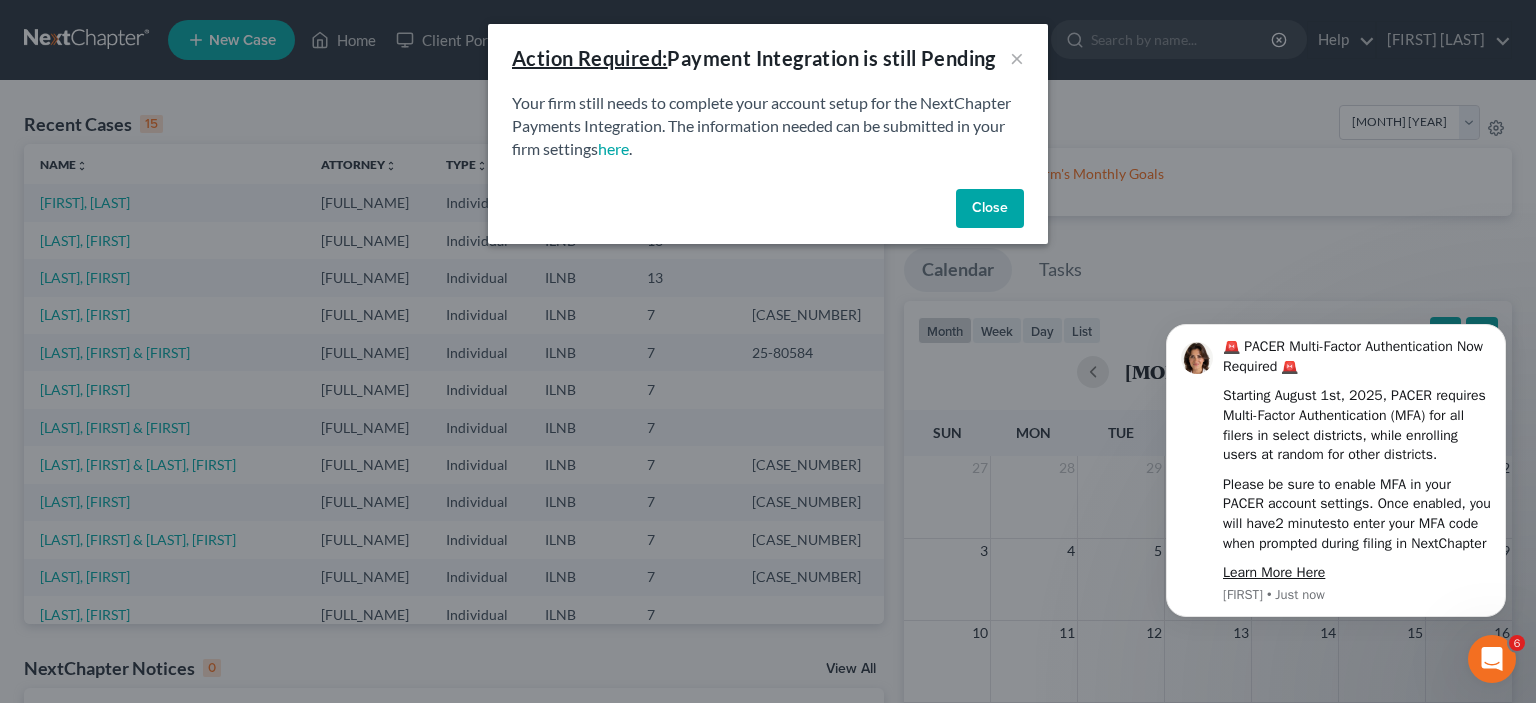 click on "Close" at bounding box center [990, 209] 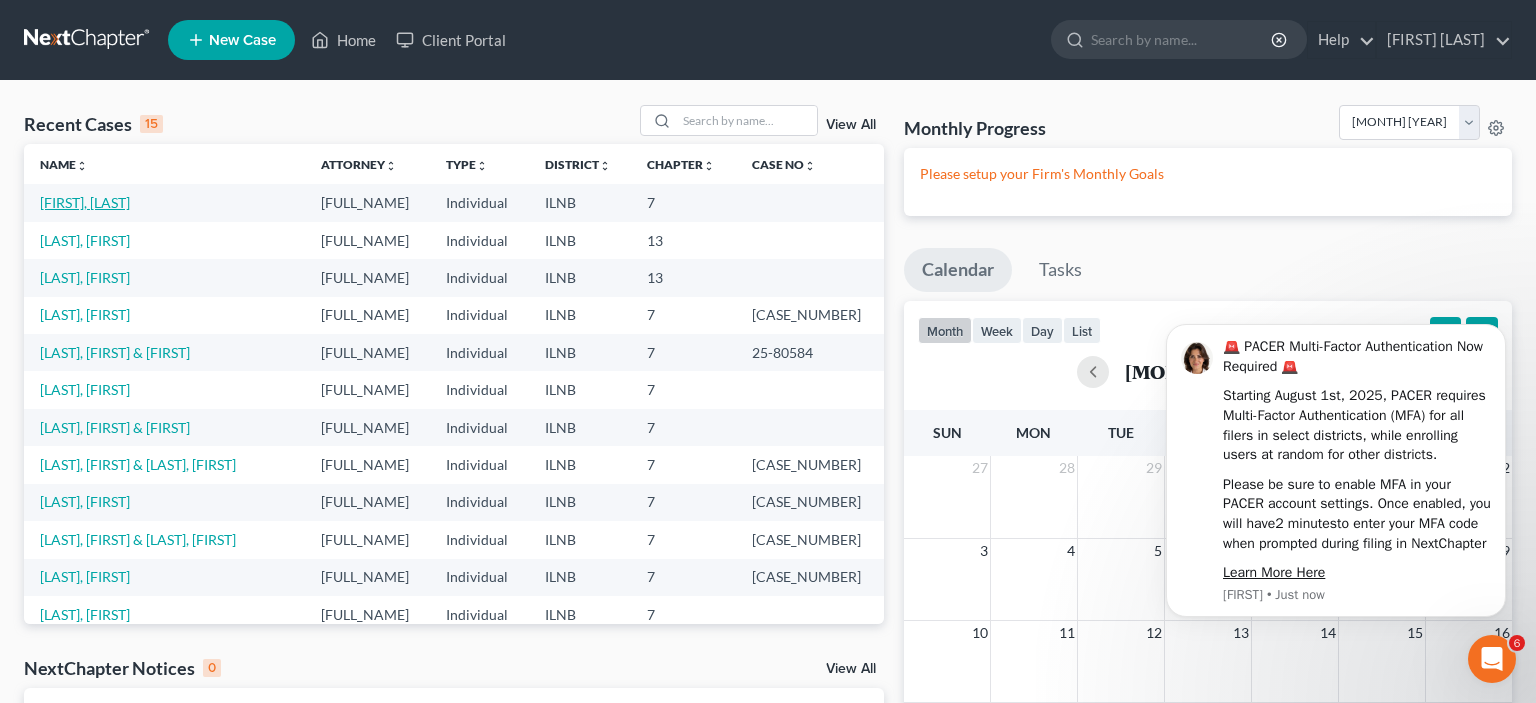 click on "[FIRST], [LAST]" at bounding box center (85, 202) 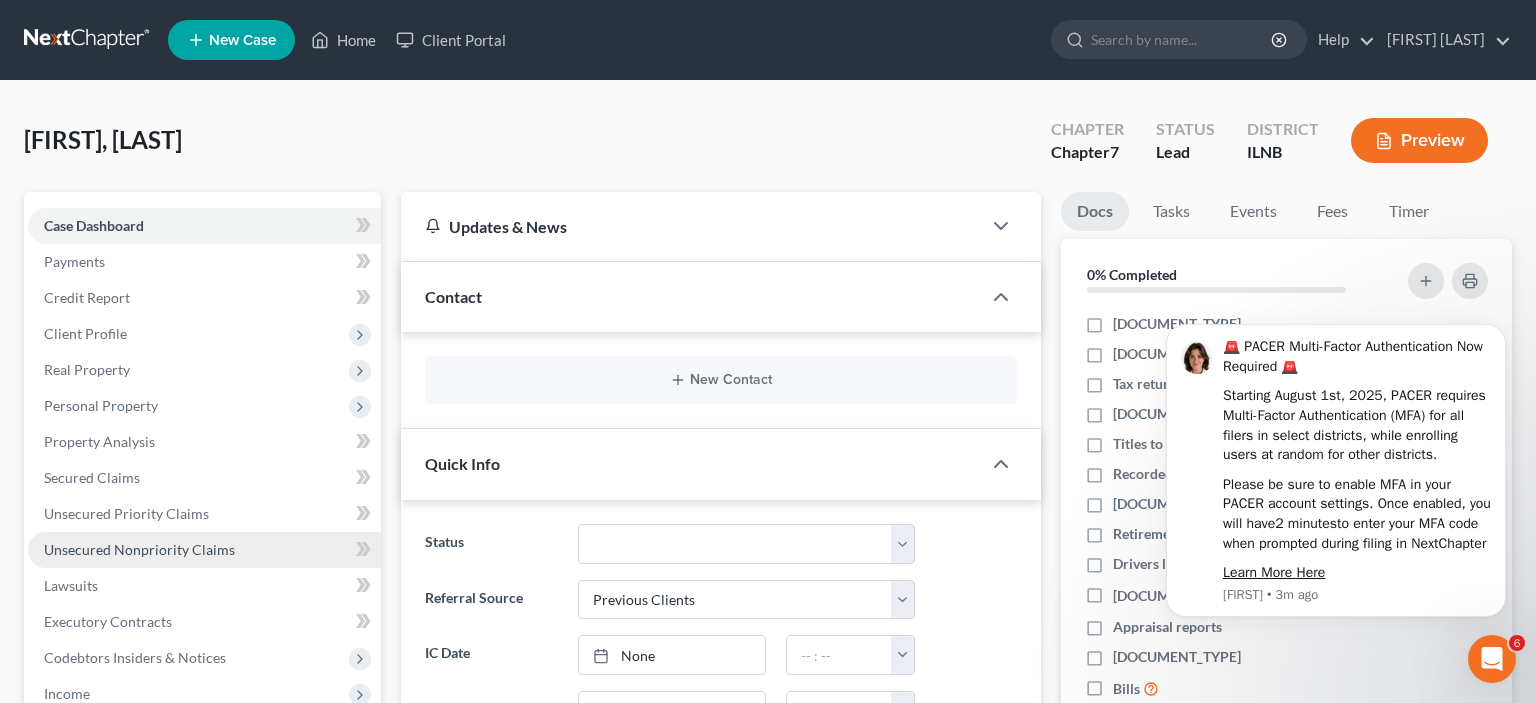click on "Unsecured Nonpriority Claims" at bounding box center (139, 549) 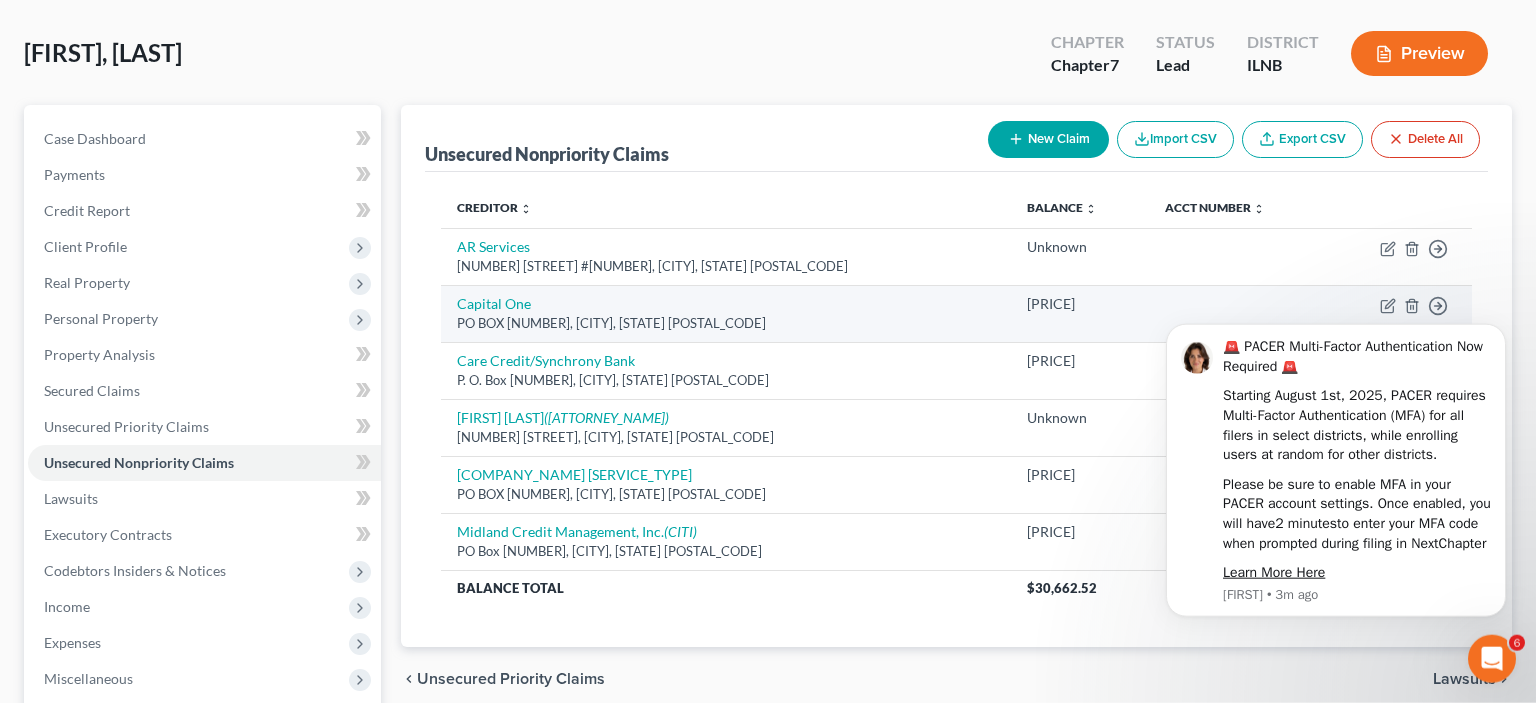 scroll, scrollTop: 88, scrollLeft: 0, axis: vertical 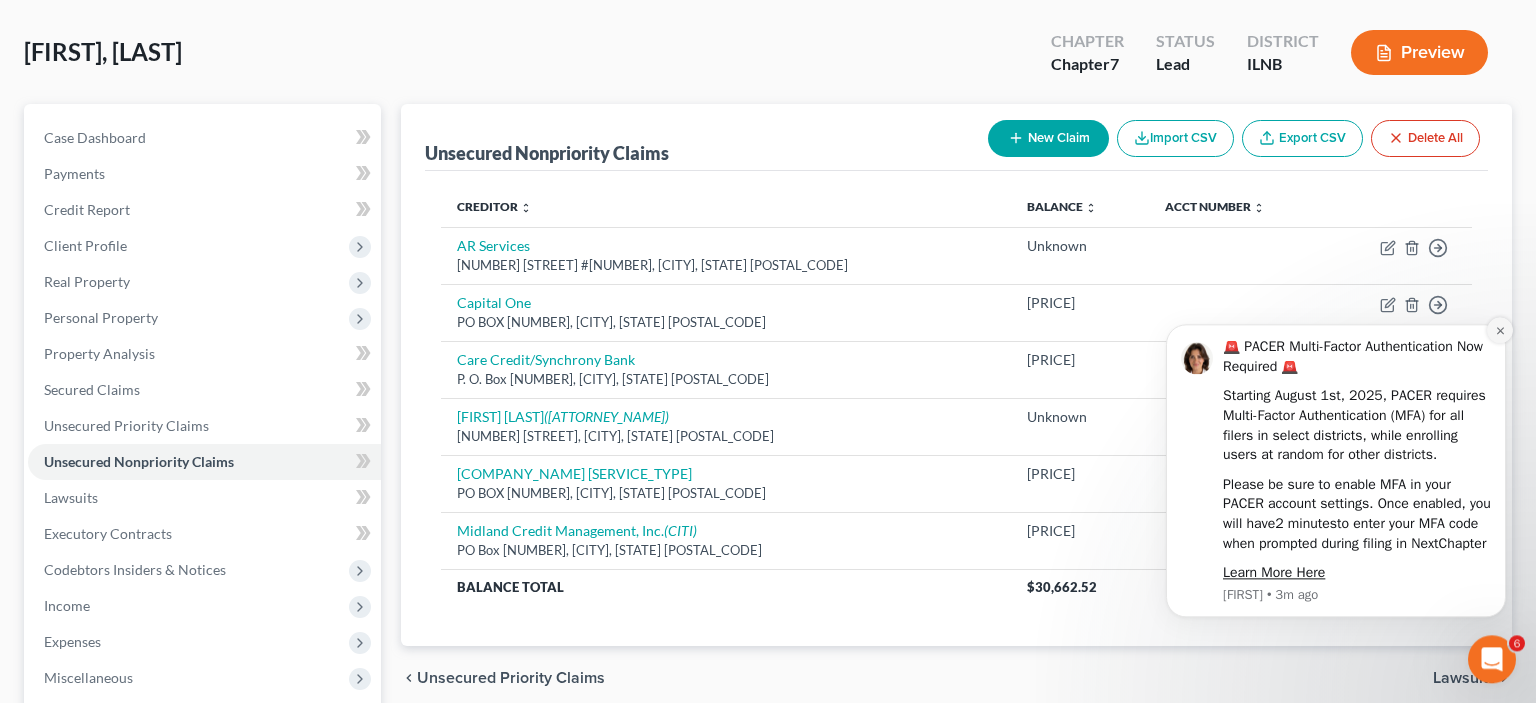 click at bounding box center [1500, 330] 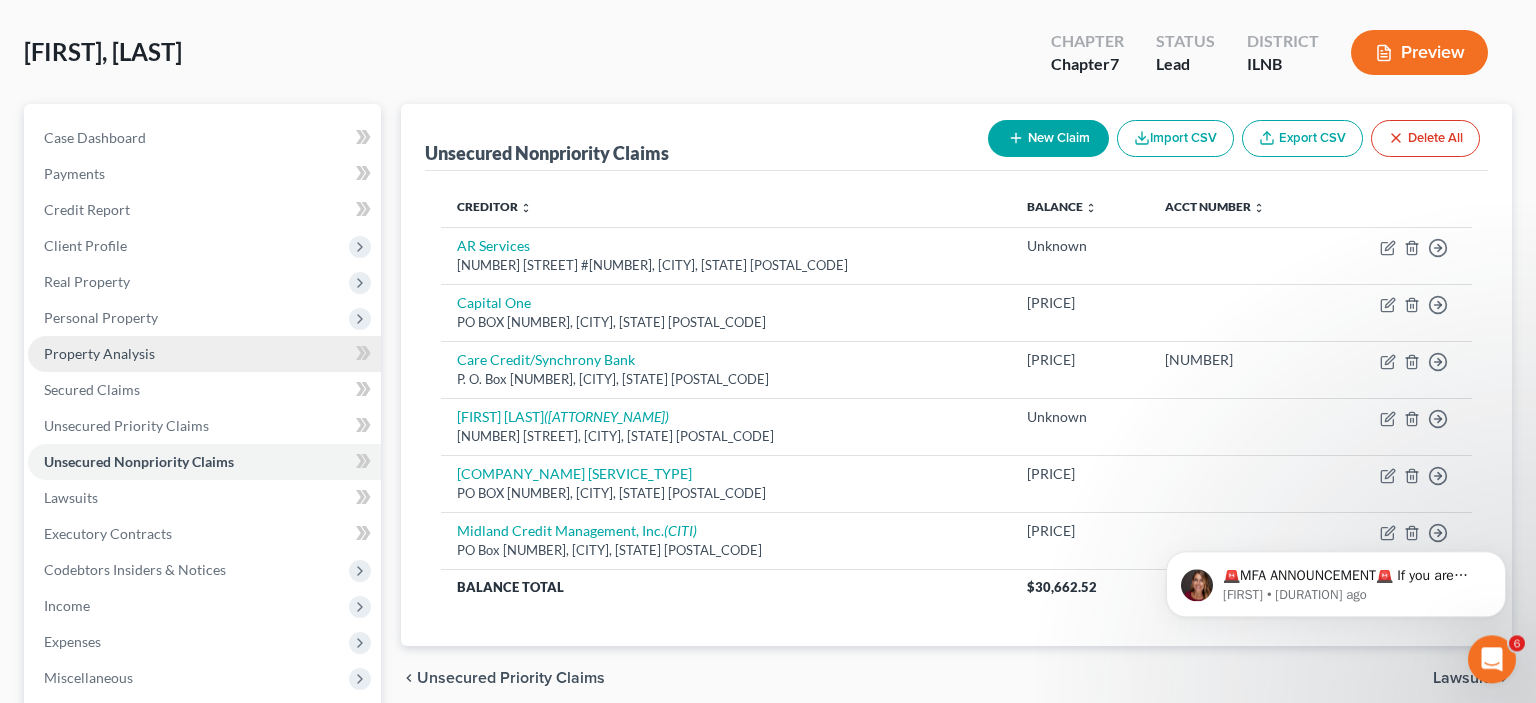 click on "Property Analysis" at bounding box center (99, 353) 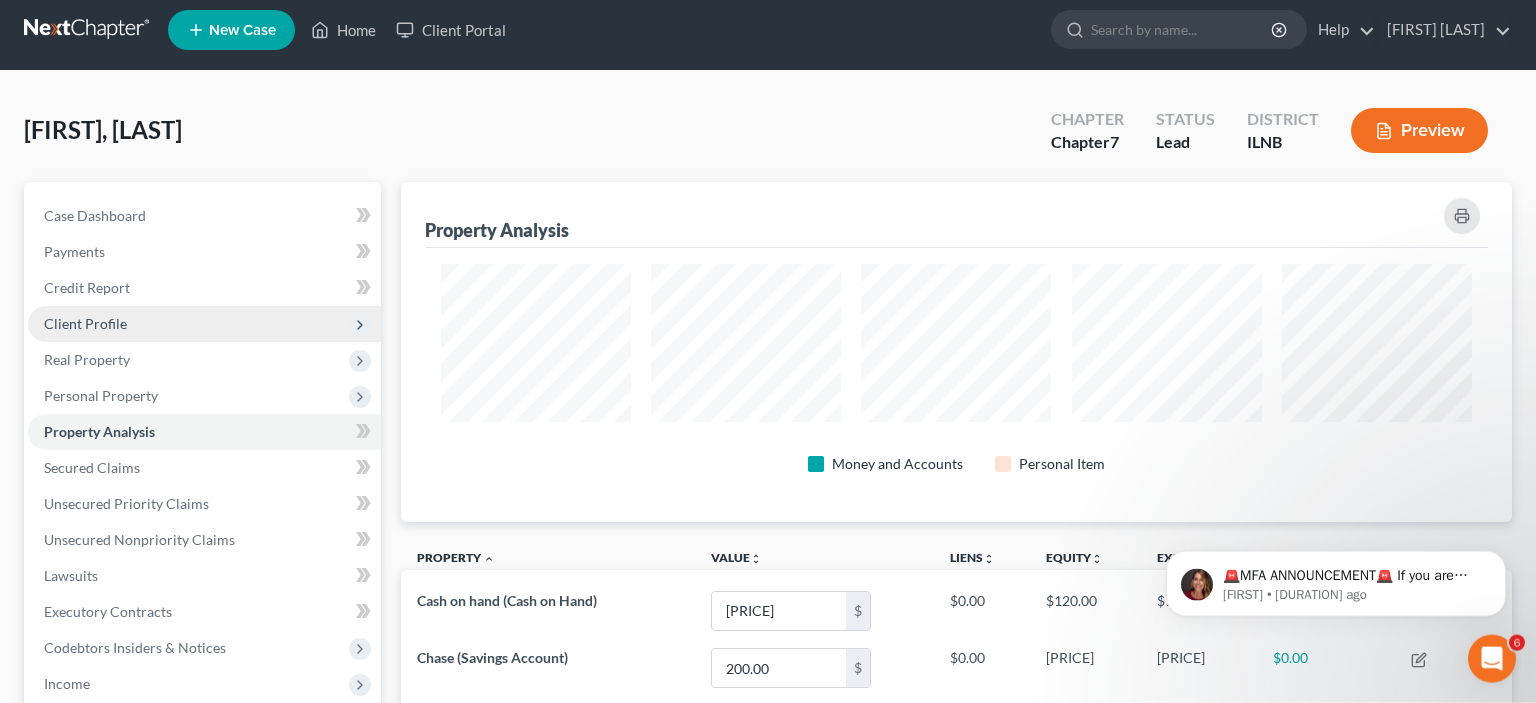 scroll, scrollTop: 1, scrollLeft: 0, axis: vertical 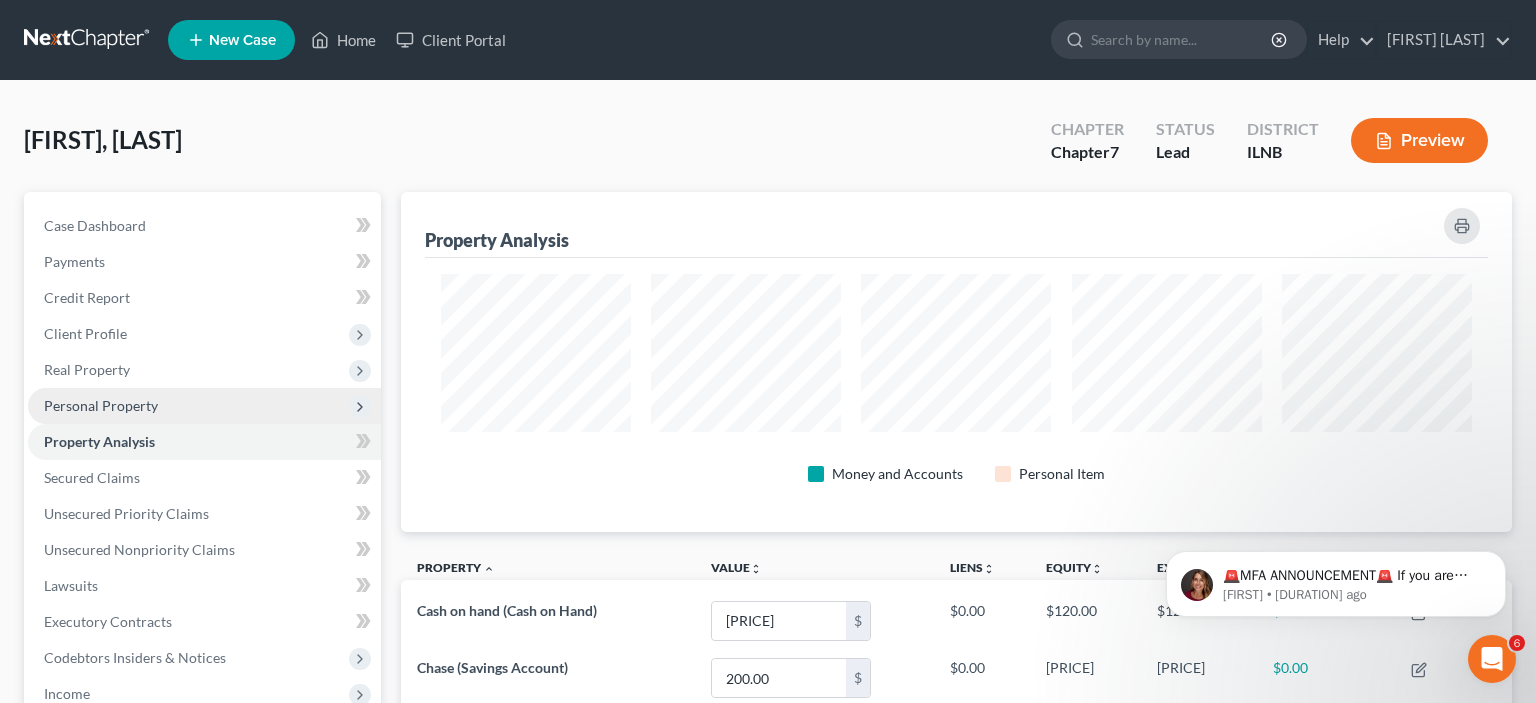 click on "Personal Property" at bounding box center (204, 406) 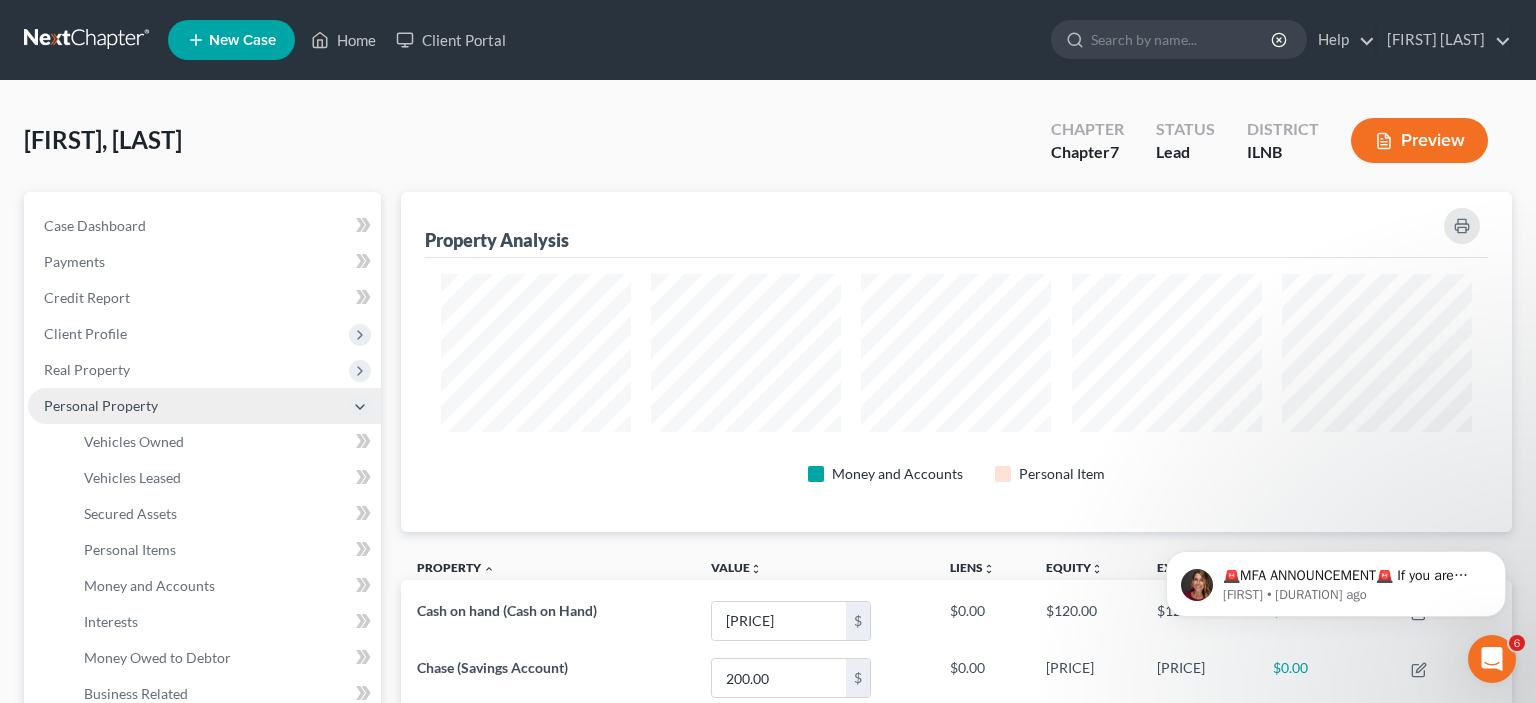 click on "Personal Property" at bounding box center [101, 405] 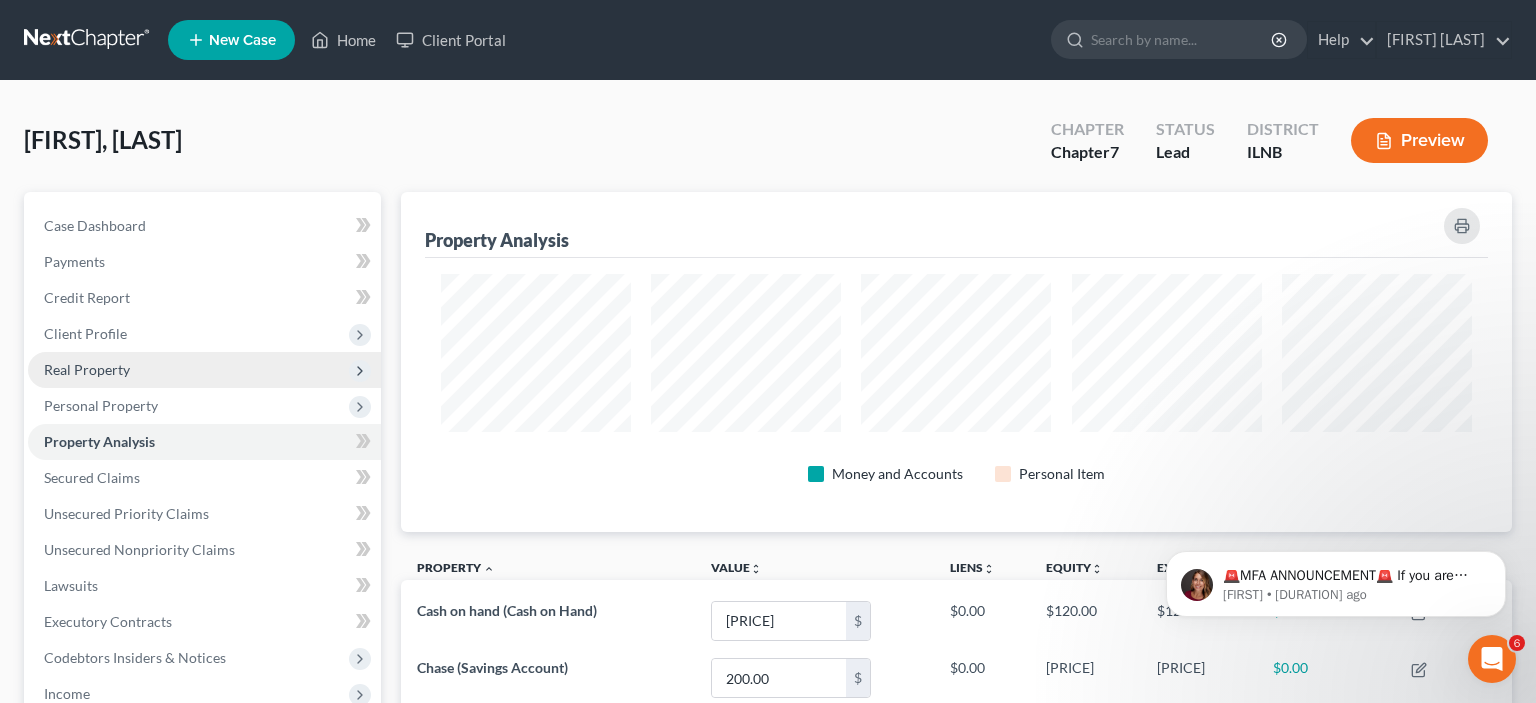 click on "Real Property" at bounding box center (87, 369) 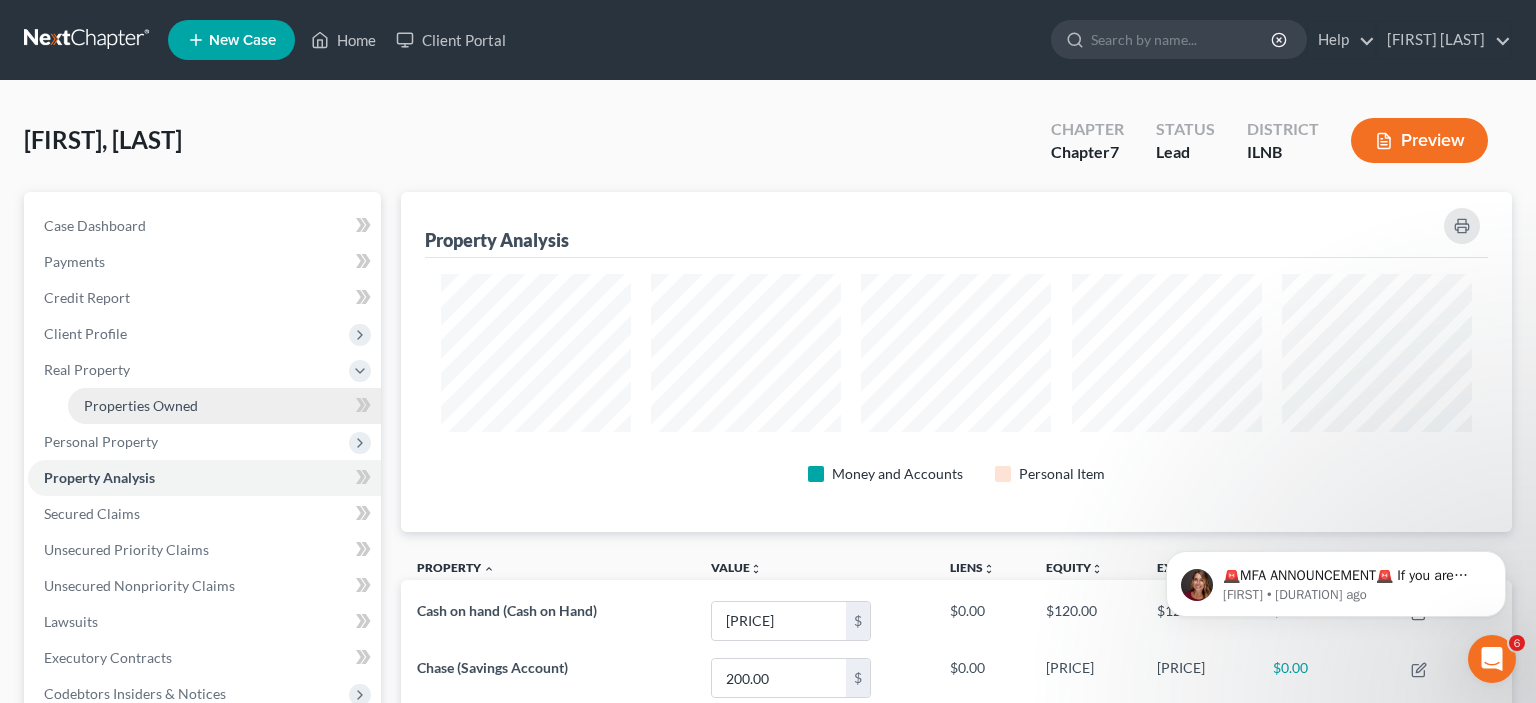 click on "Properties Owned" at bounding box center (224, 406) 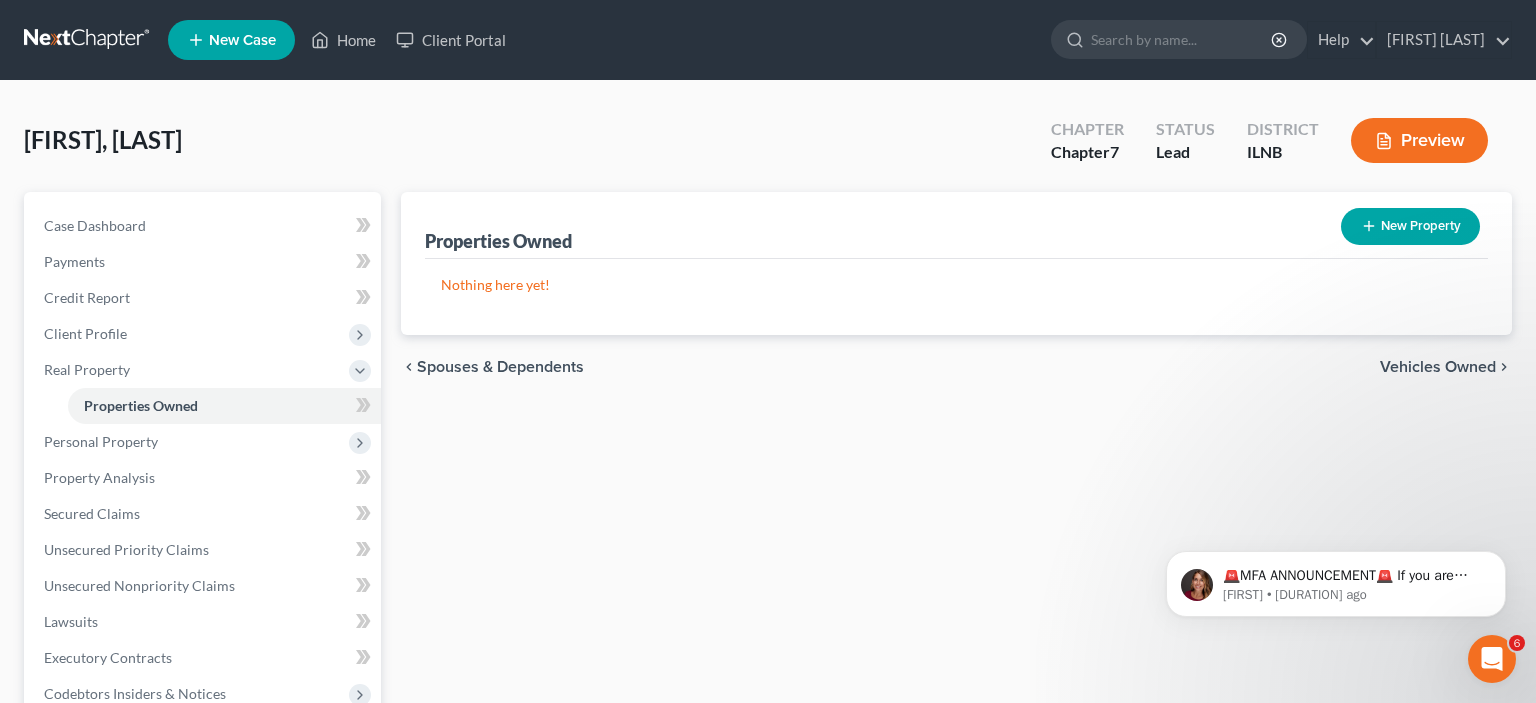 click on "Properties Owned New Property" at bounding box center (956, 225) 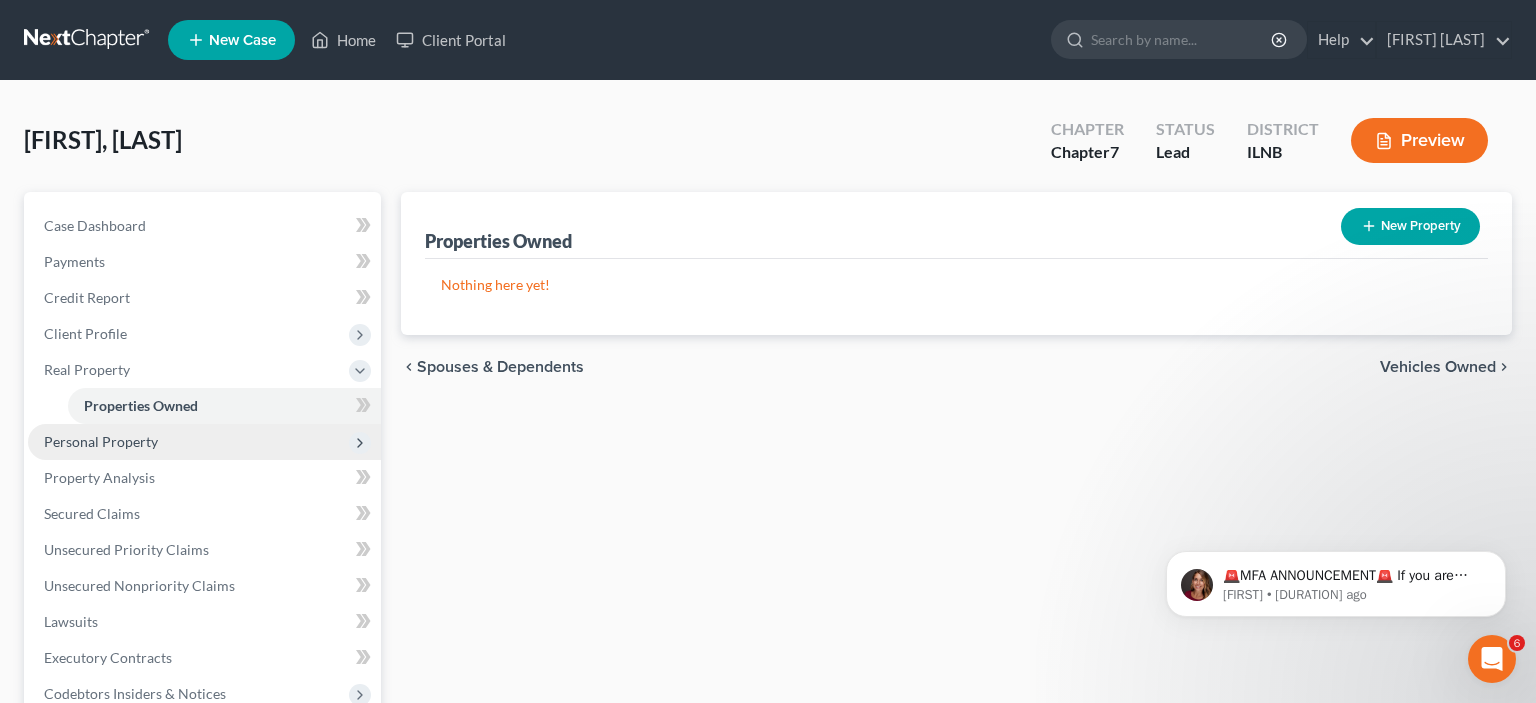 click on "Personal Property" at bounding box center (101, 441) 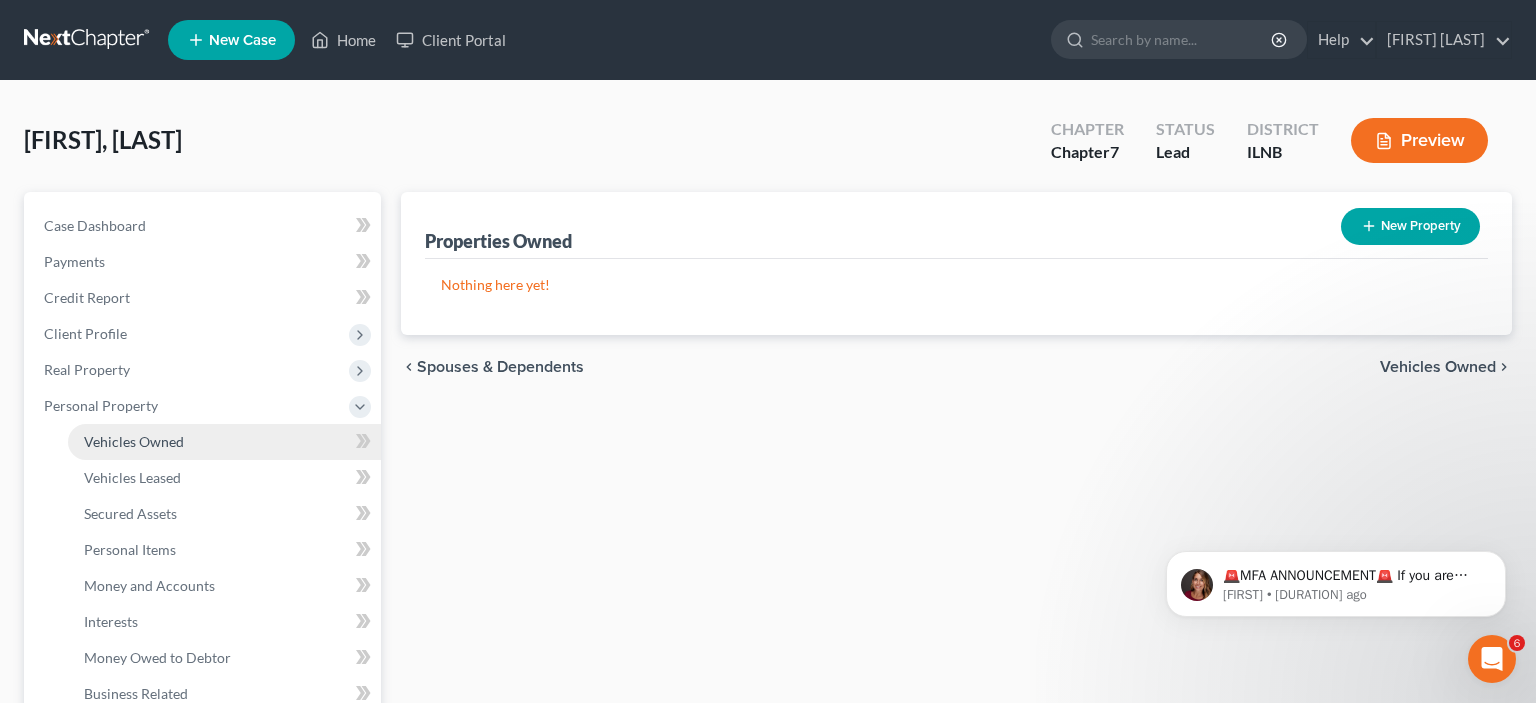 click on "Vehicles Owned" at bounding box center [134, 441] 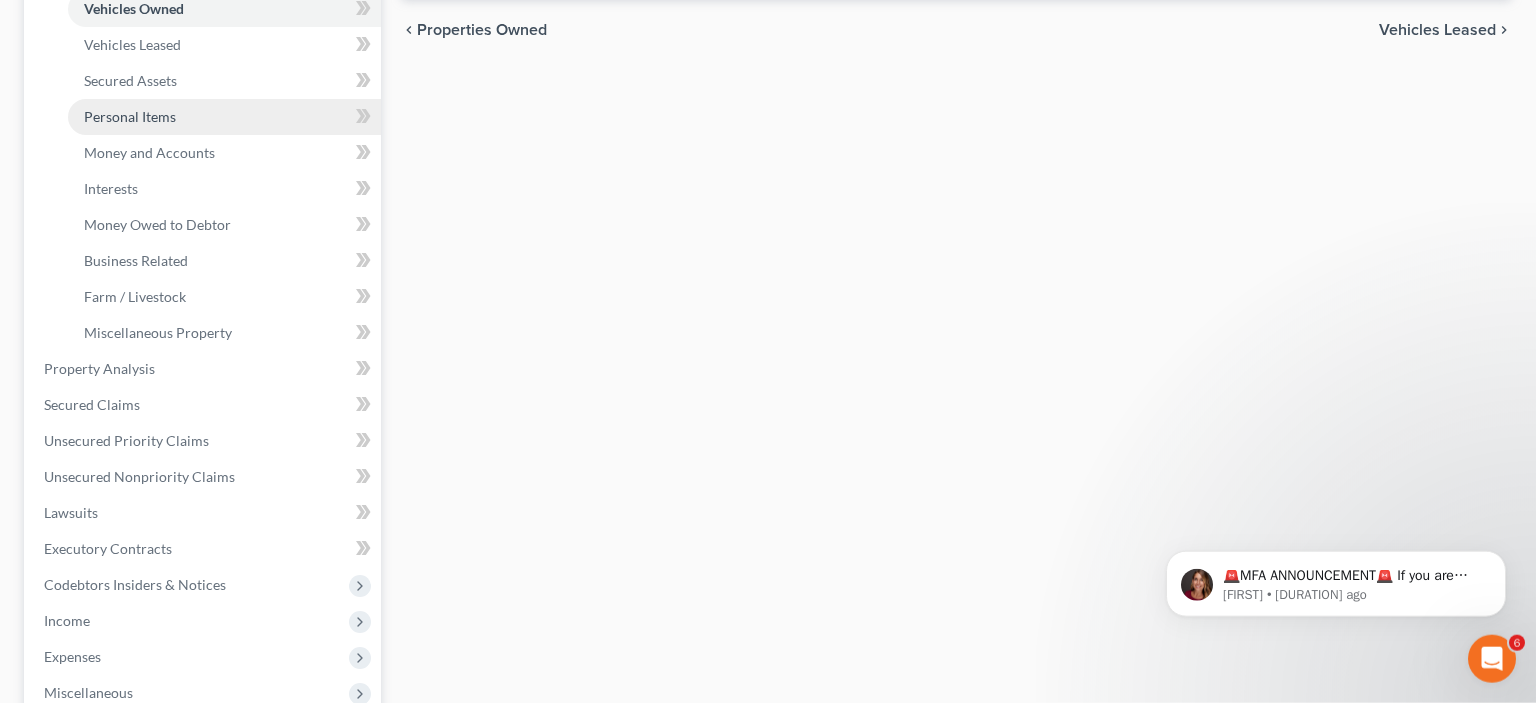 scroll, scrollTop: 435, scrollLeft: 0, axis: vertical 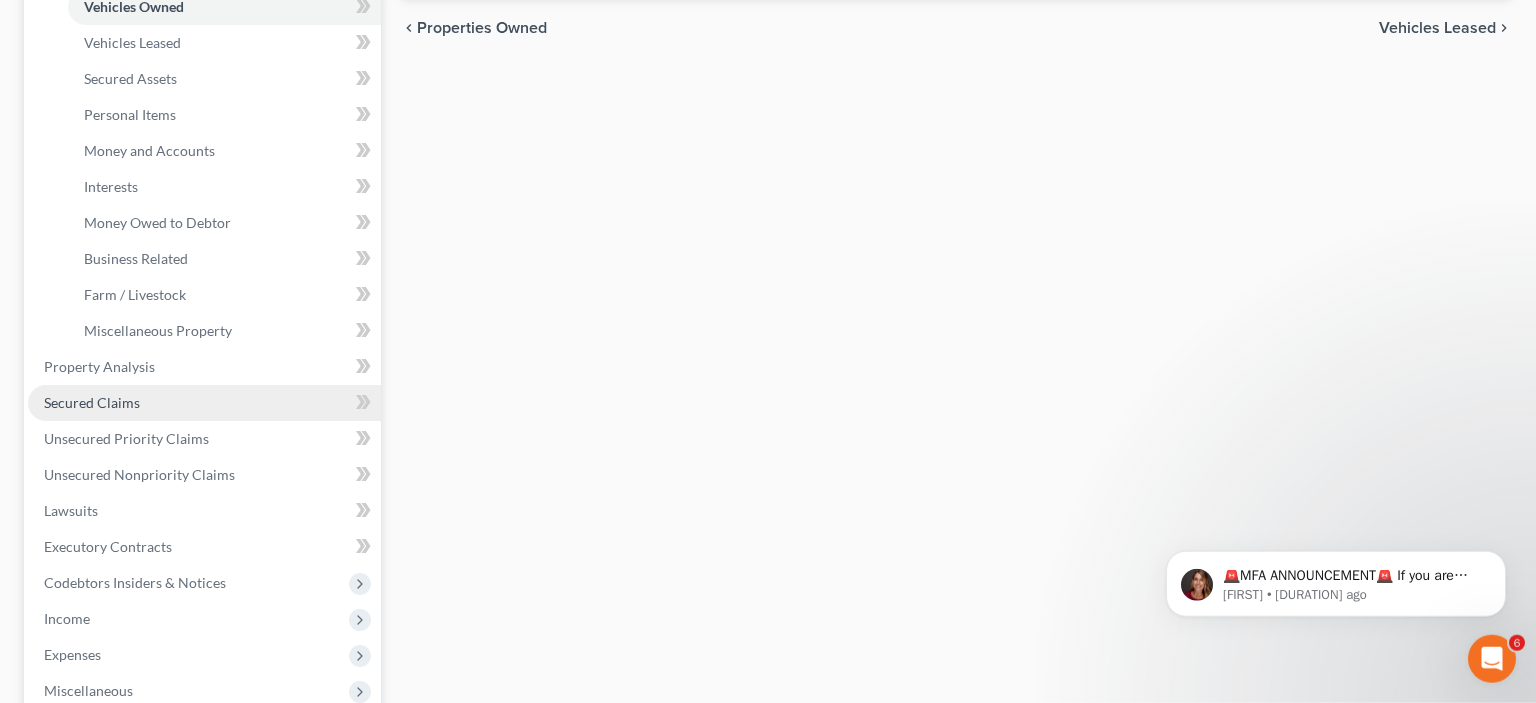click on "Secured Claims" at bounding box center [92, 402] 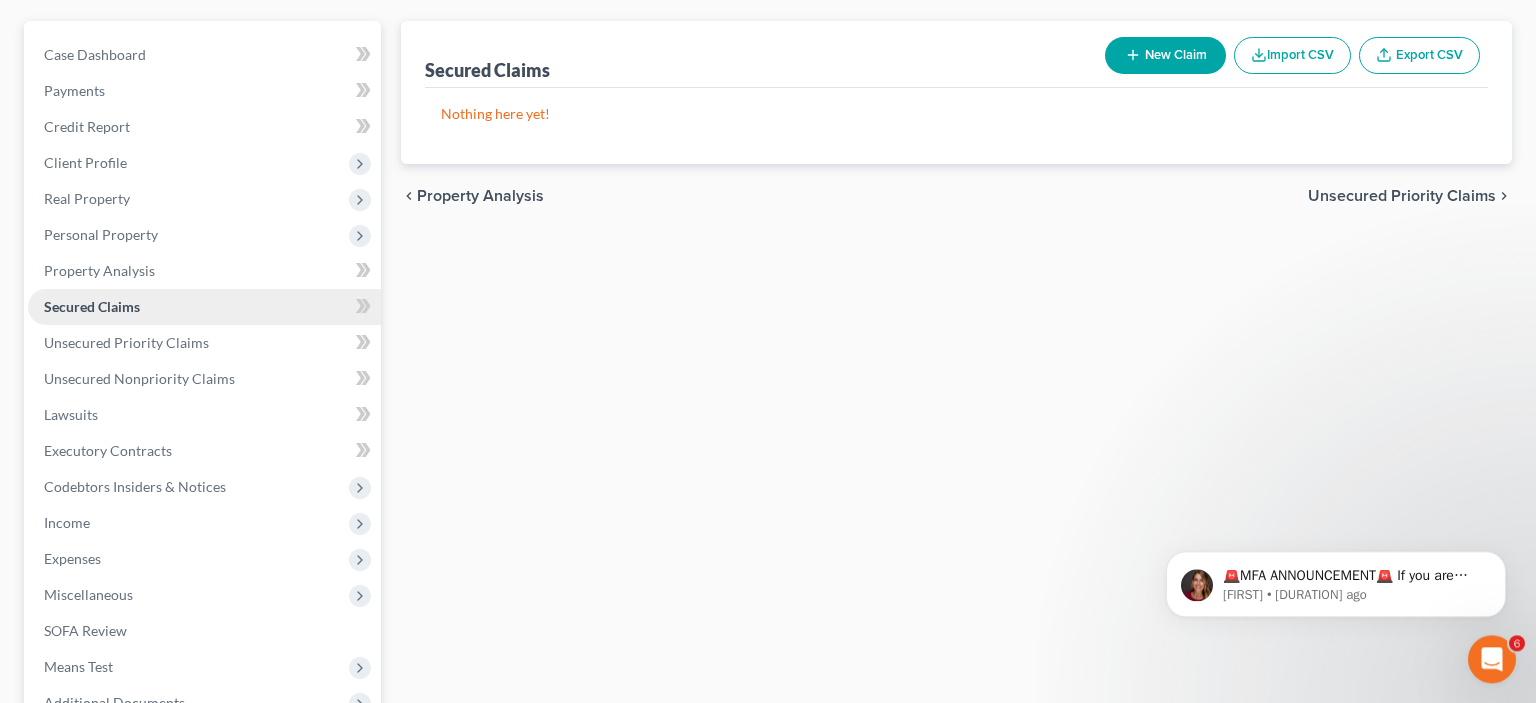 scroll, scrollTop: 116, scrollLeft: 0, axis: vertical 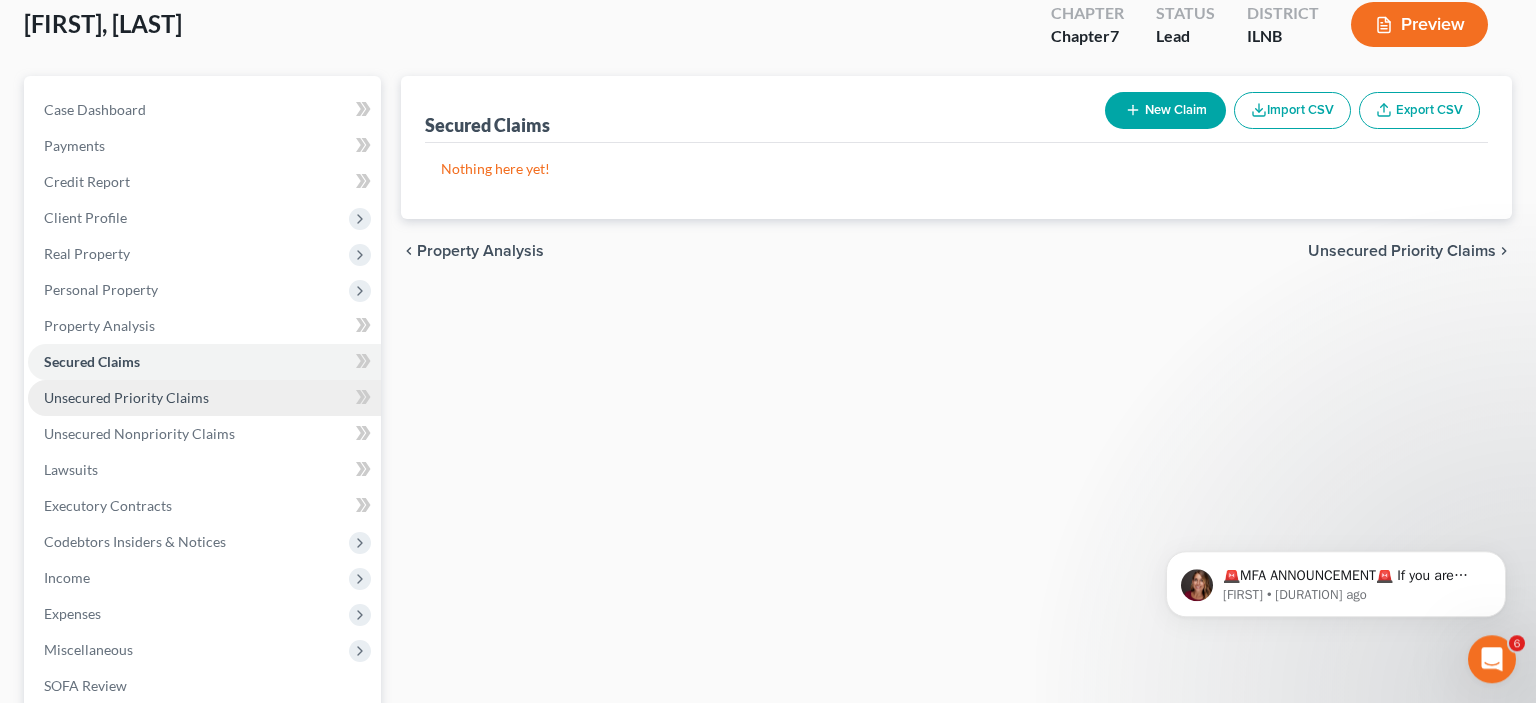 click on "Unsecured Priority Claims" at bounding box center [126, 397] 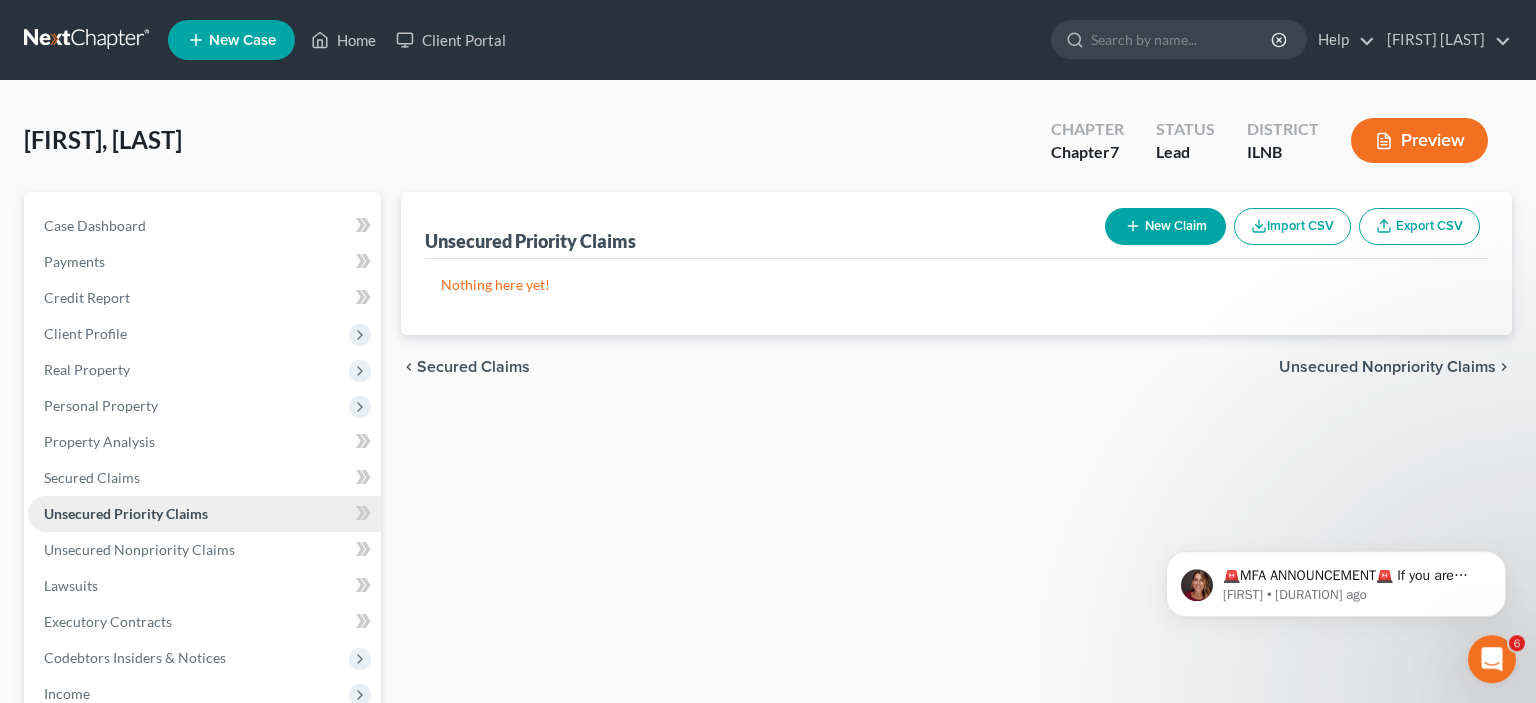 scroll, scrollTop: 0, scrollLeft: 0, axis: both 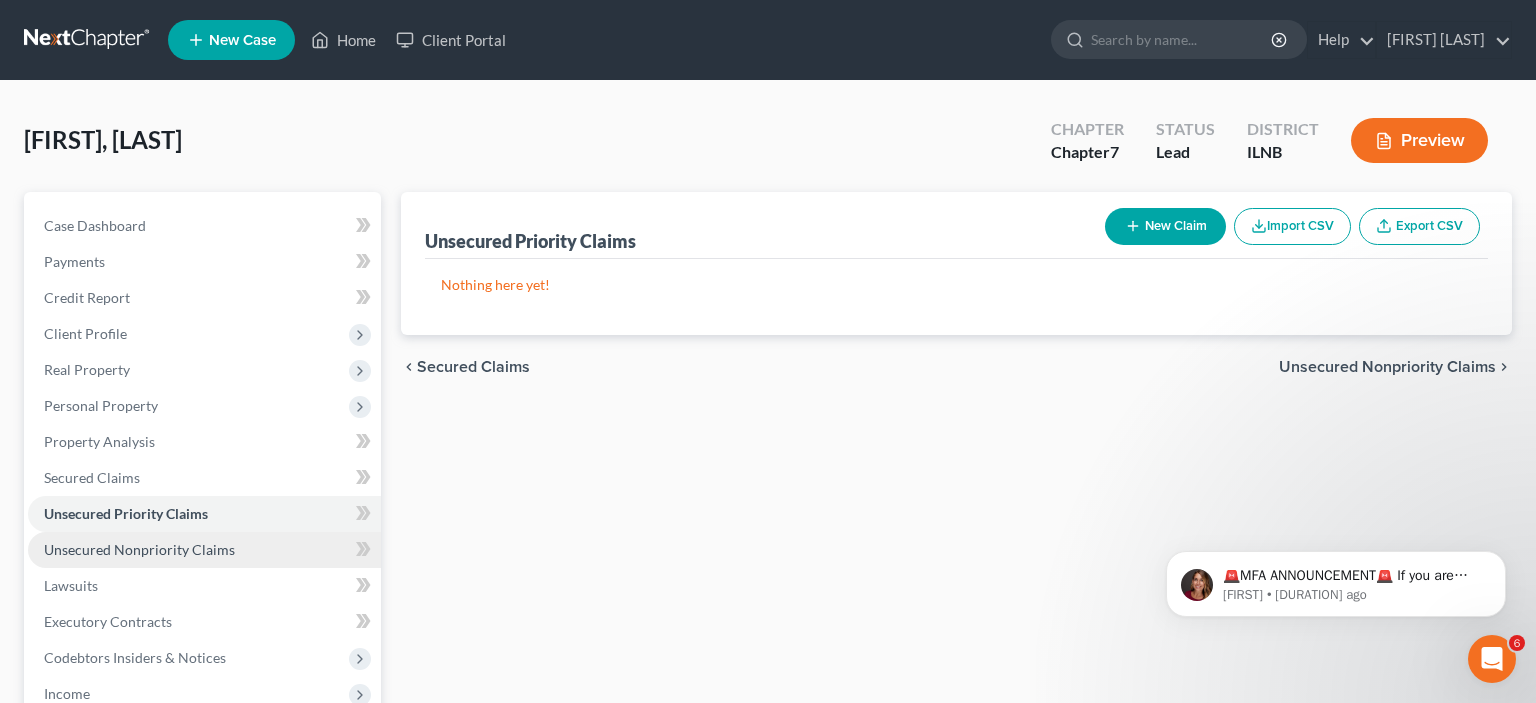 click on "Unsecured Nonpriority Claims" at bounding box center [204, 550] 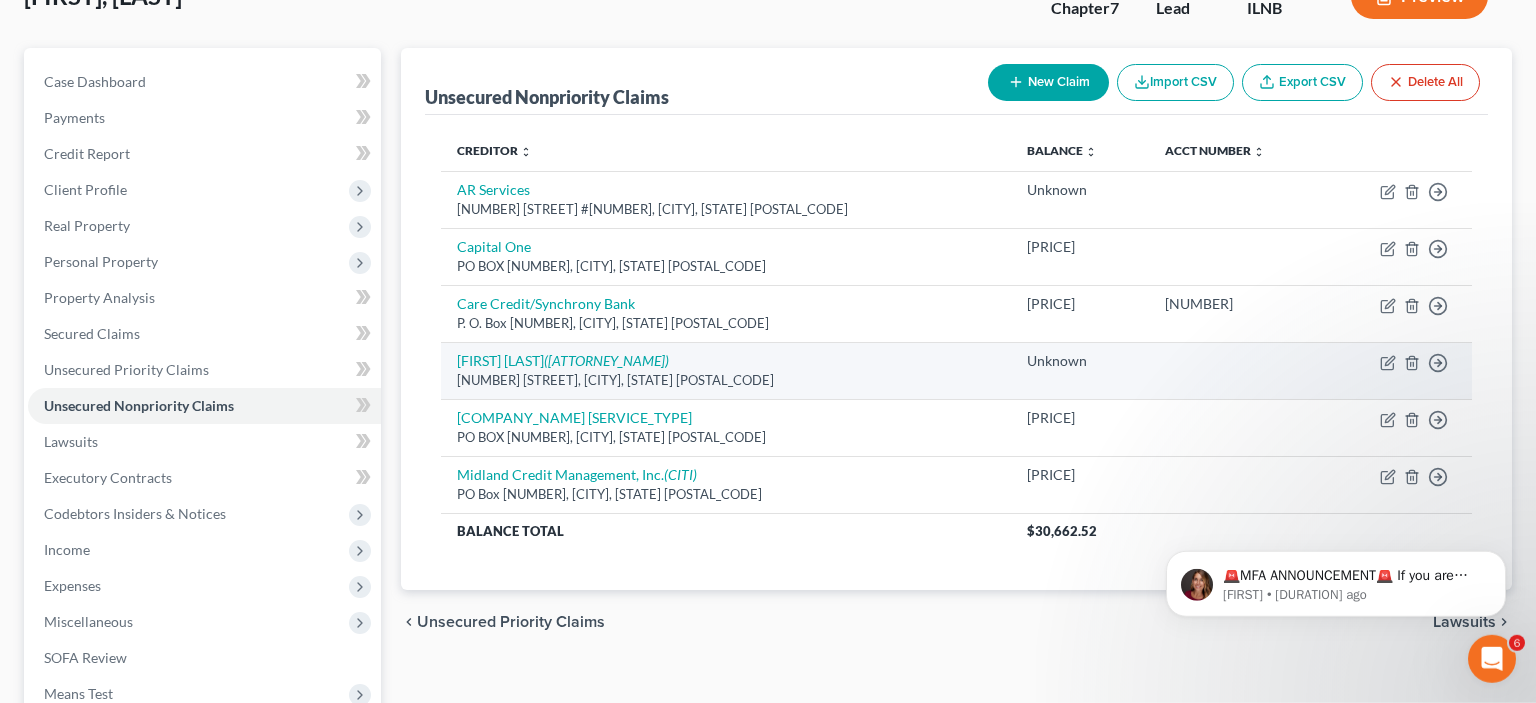 scroll, scrollTop: 150, scrollLeft: 0, axis: vertical 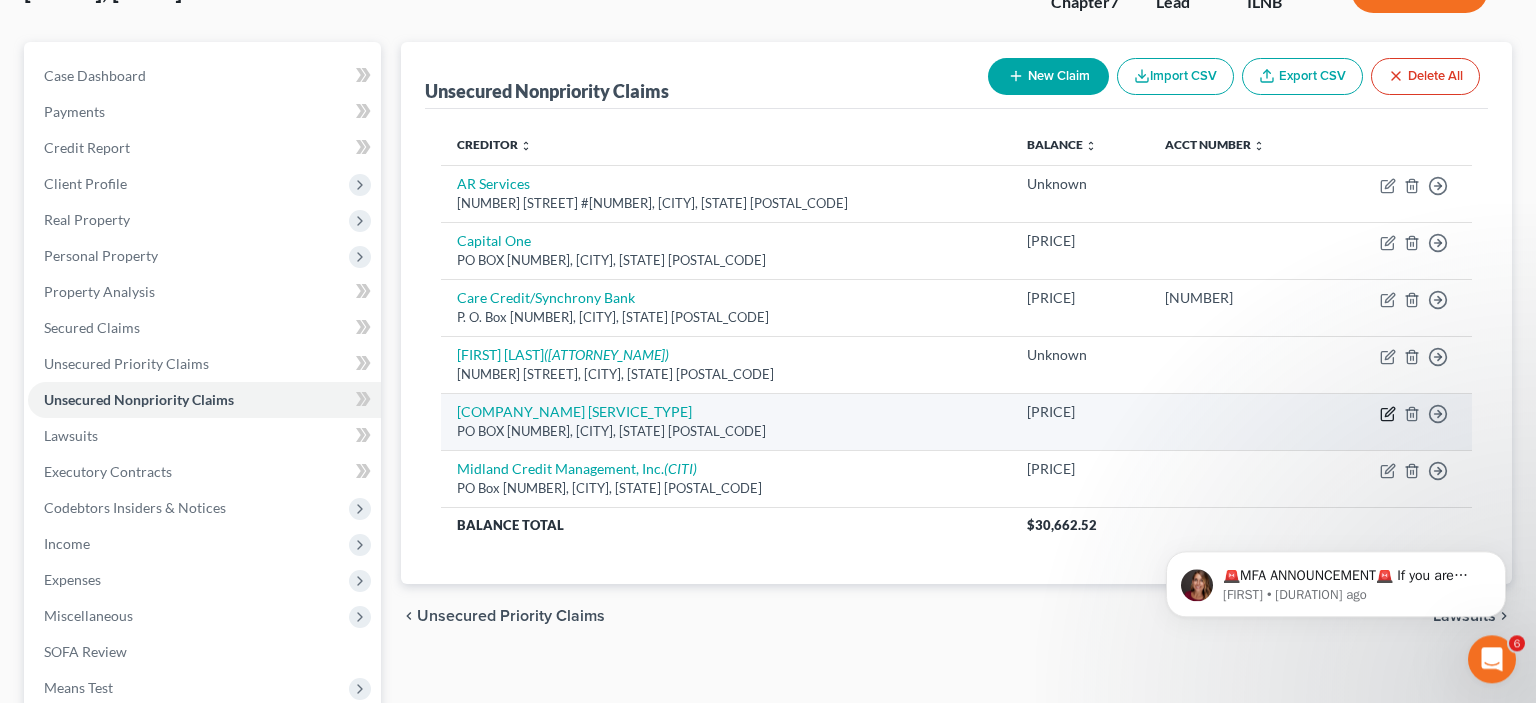 click 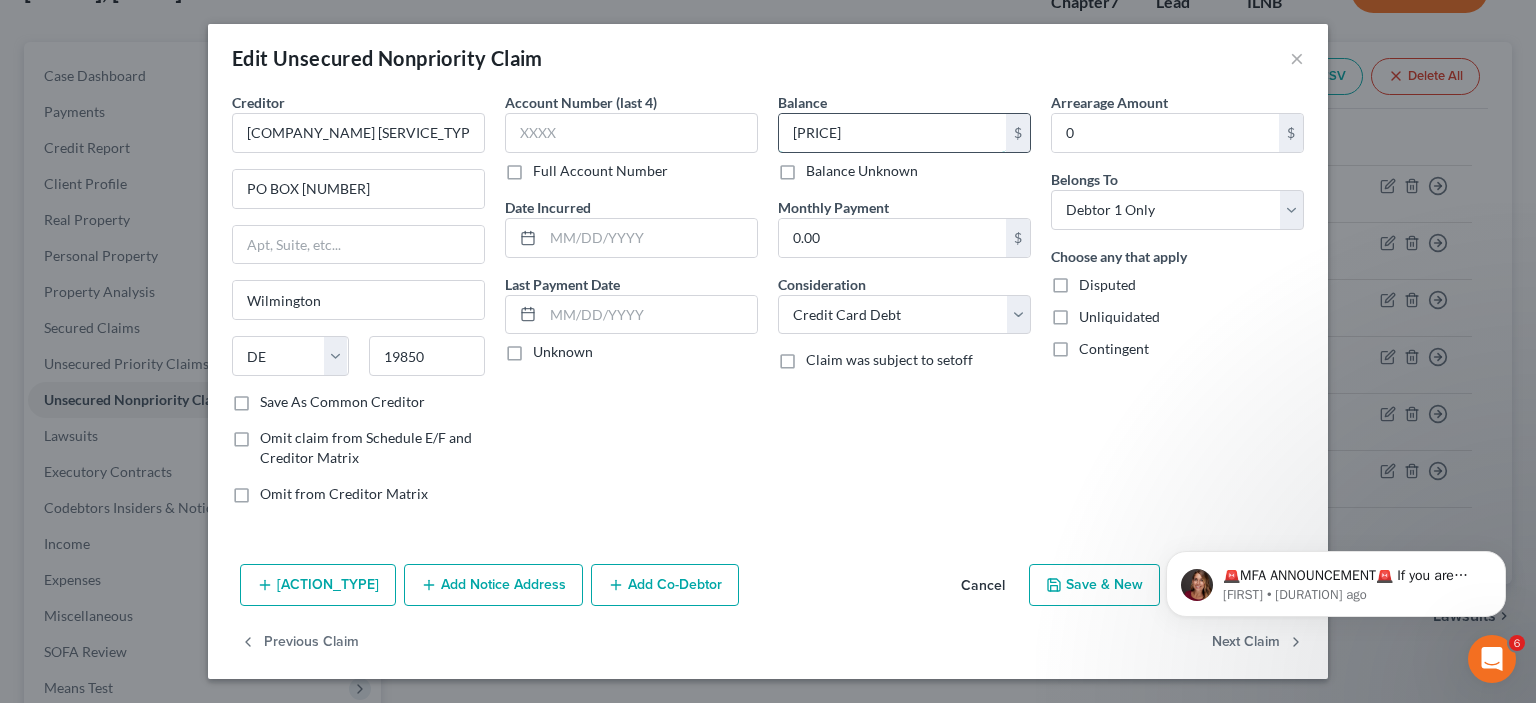 click on "[PRICE]" at bounding box center (892, 133) 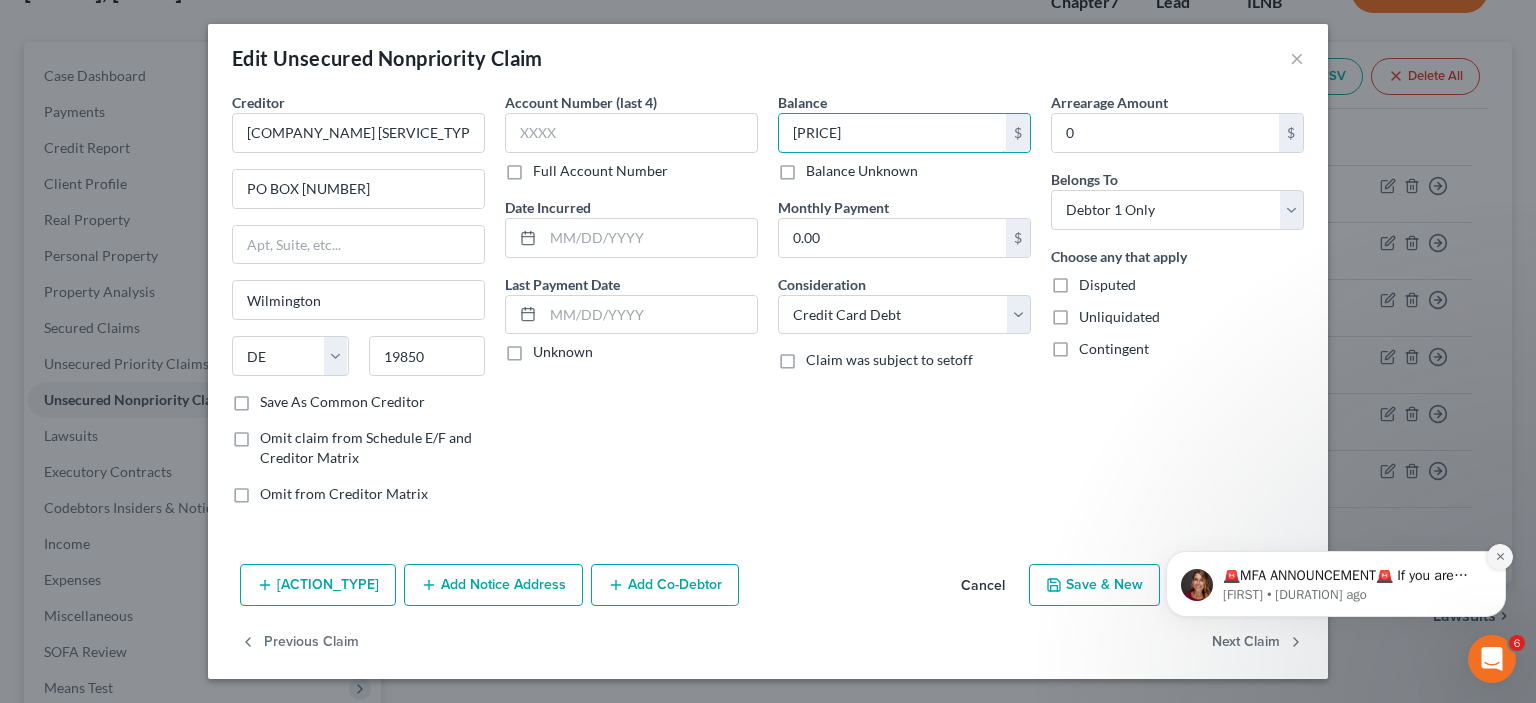 type on "[PRICE]" 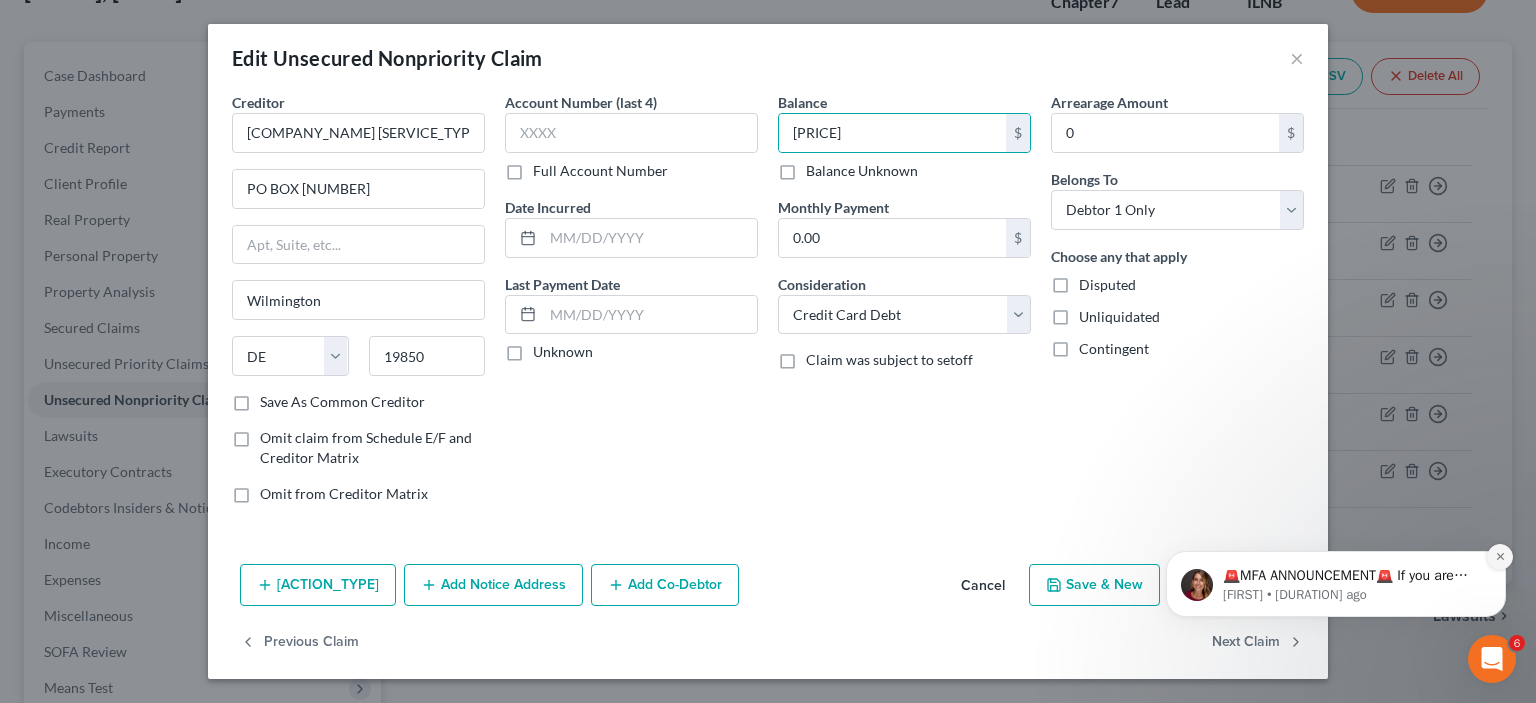 click 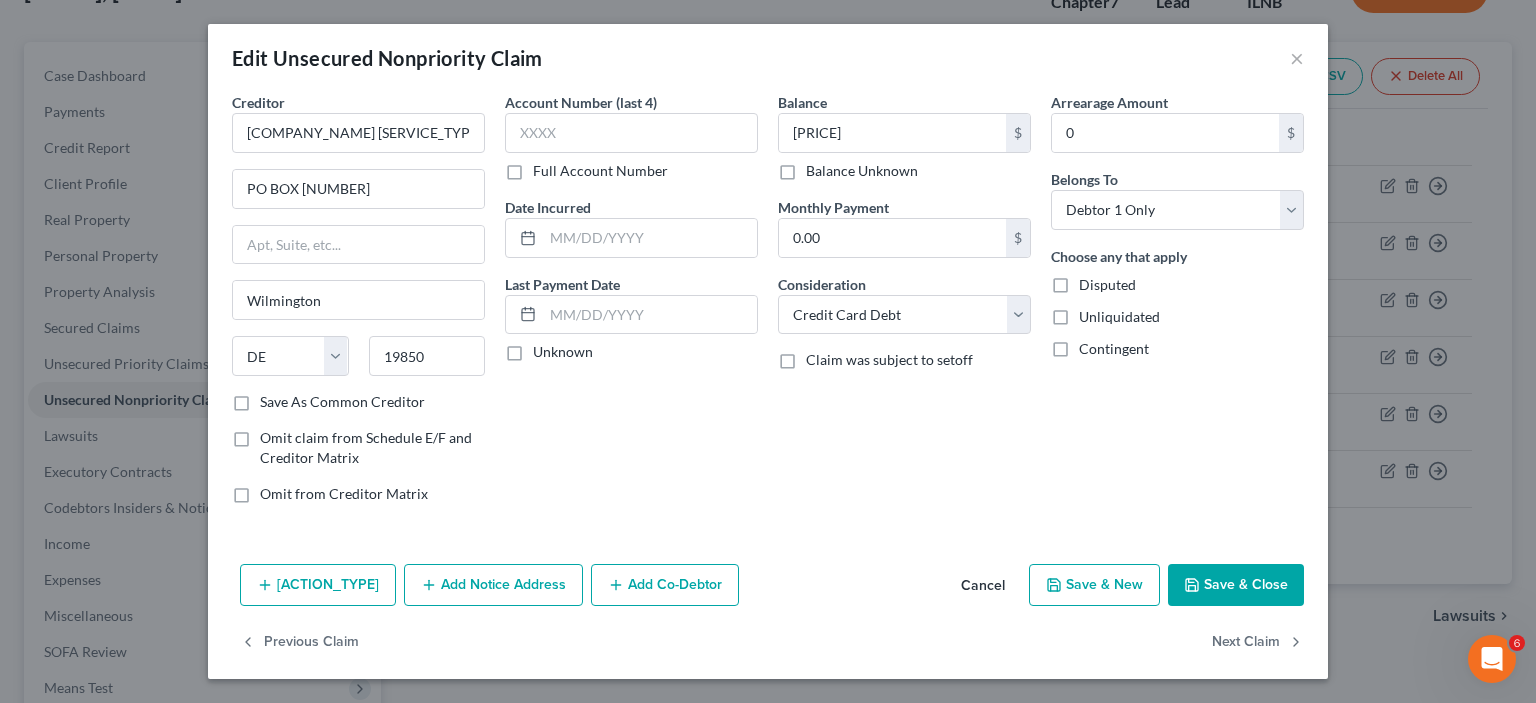click on "Save & Close" at bounding box center (1236, 585) 